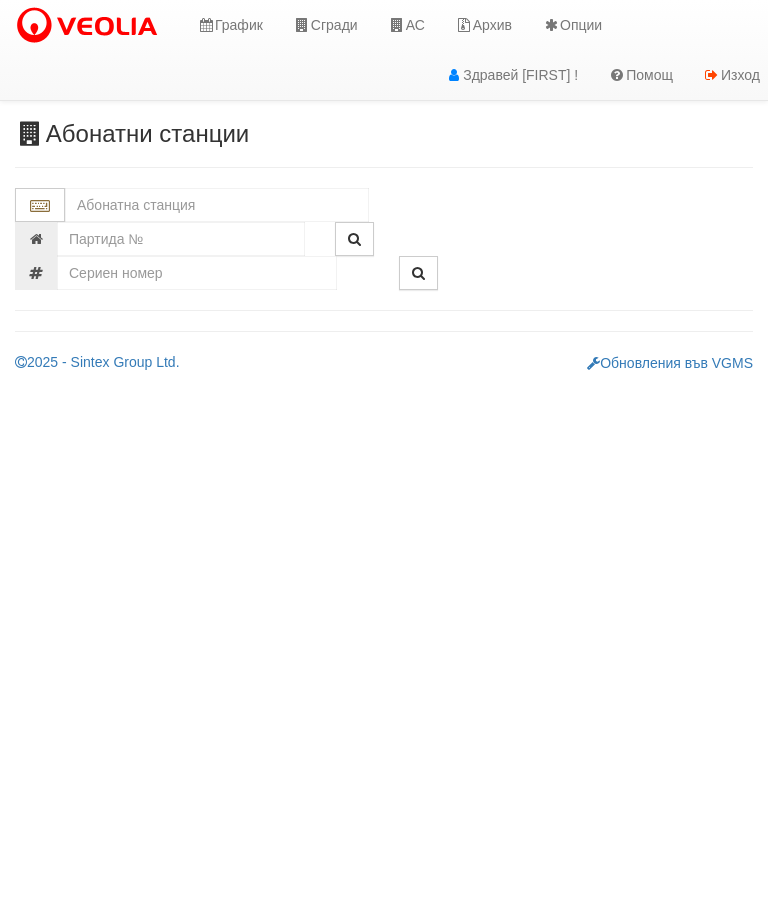 scroll, scrollTop: 0, scrollLeft: 0, axis: both 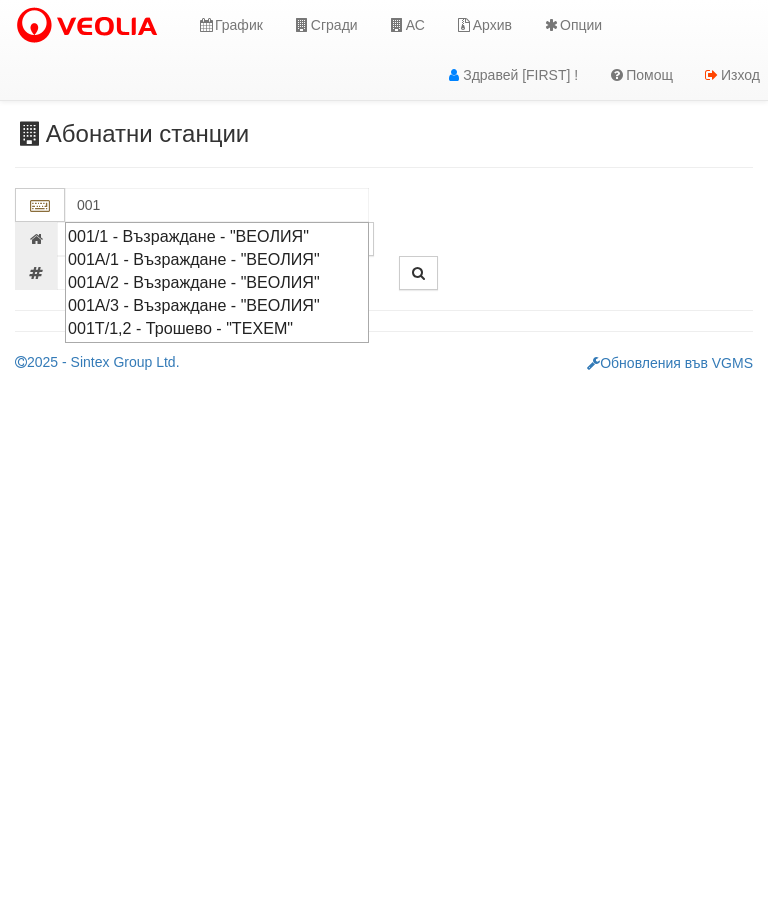 click on "001А/3 - Възраждане - "ВЕОЛИЯ"" at bounding box center [217, 305] 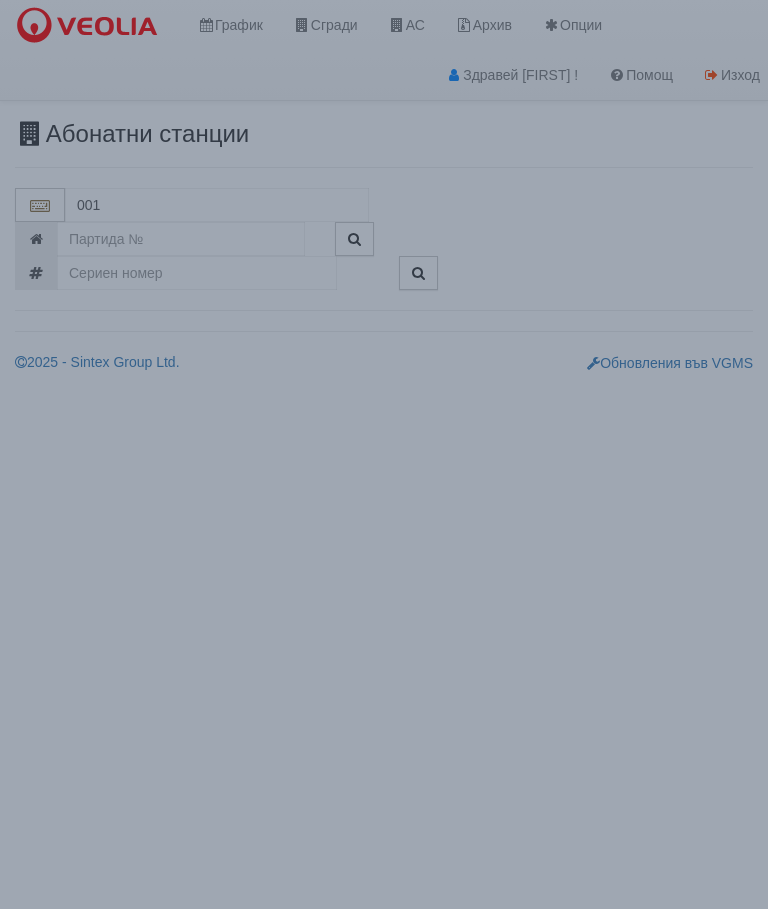type on "001А/3 - Възраждане - "ВЕОЛИЯ"" 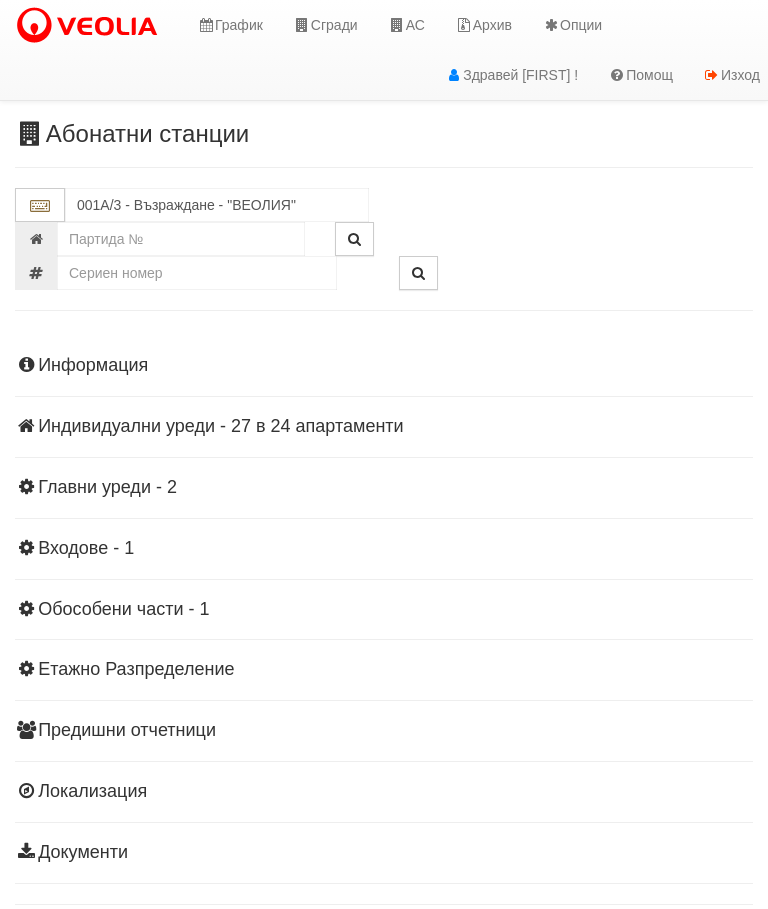 click on "Информация
Параметри
Брой Апартаменти:
24
Ползватели 06/2025
17  %
0  % 56" at bounding box center [384, 607] 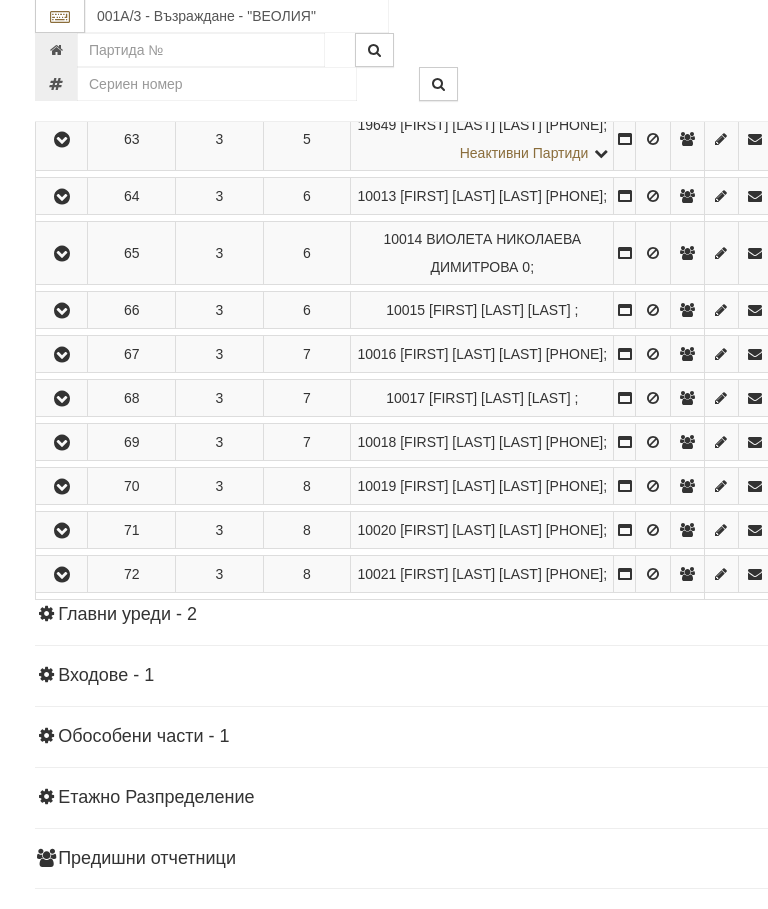 scroll, scrollTop: 1227, scrollLeft: 0, axis: vertical 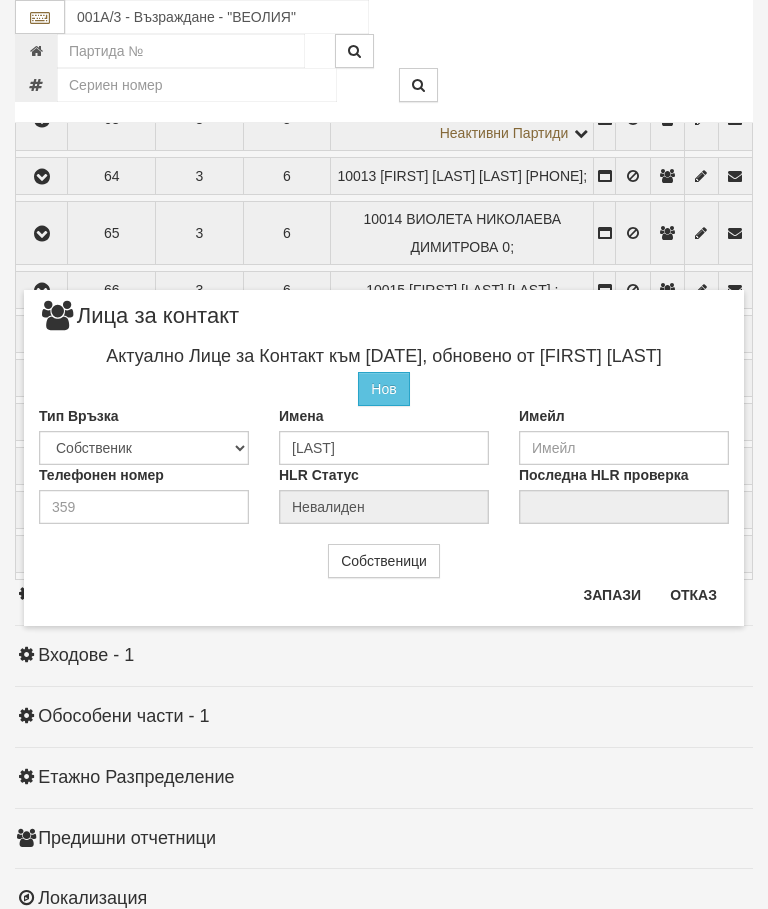 click on "Отказ" at bounding box center [693, 595] 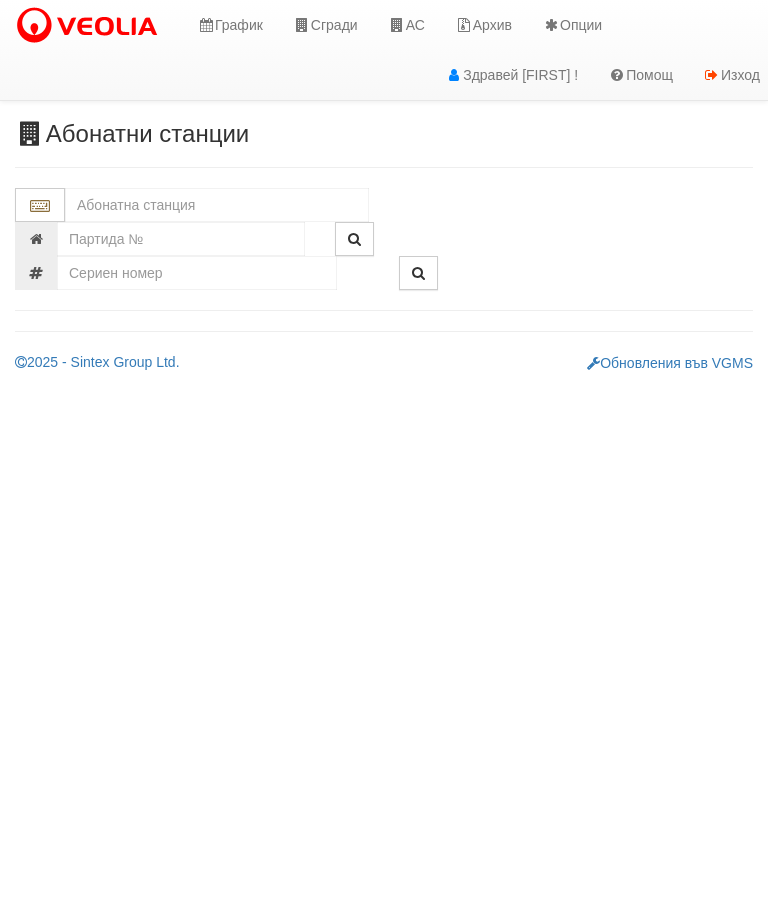 scroll, scrollTop: 0, scrollLeft: 0, axis: both 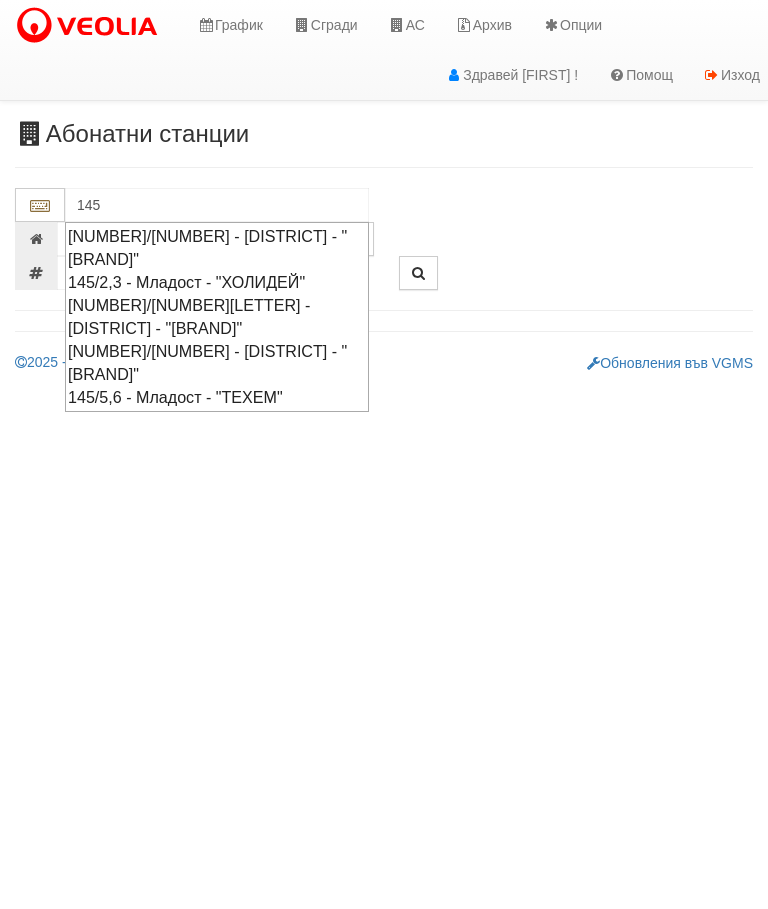 click on "[NUMBER]/[NUMBER] - [DISTRICT] - "[BRAND]"" at bounding box center (217, 248) 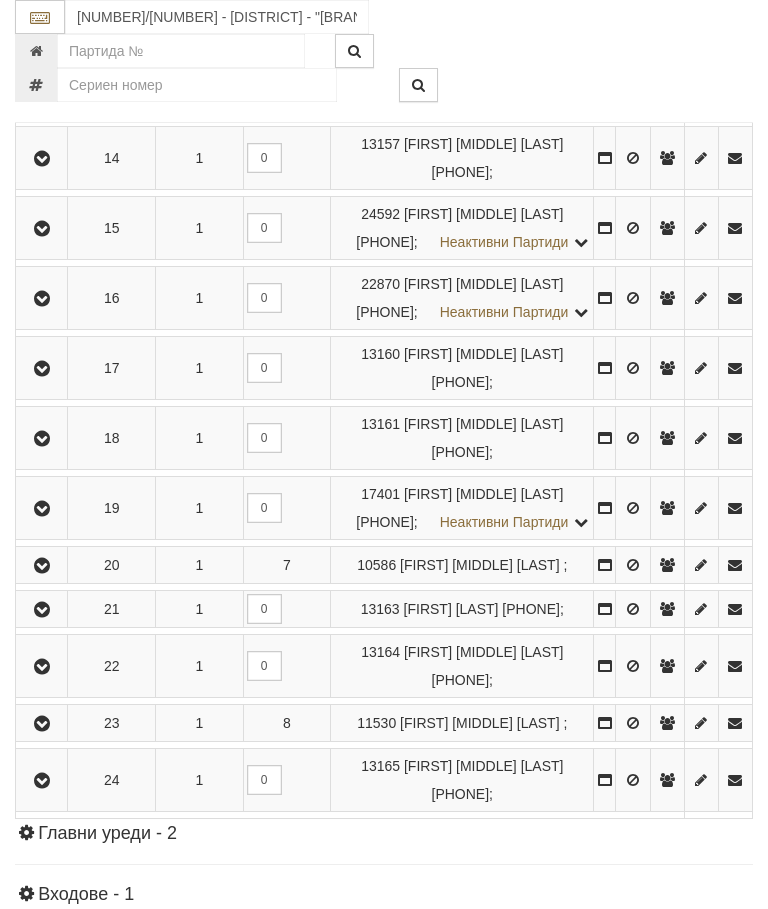 scroll, scrollTop: 1357, scrollLeft: 0, axis: vertical 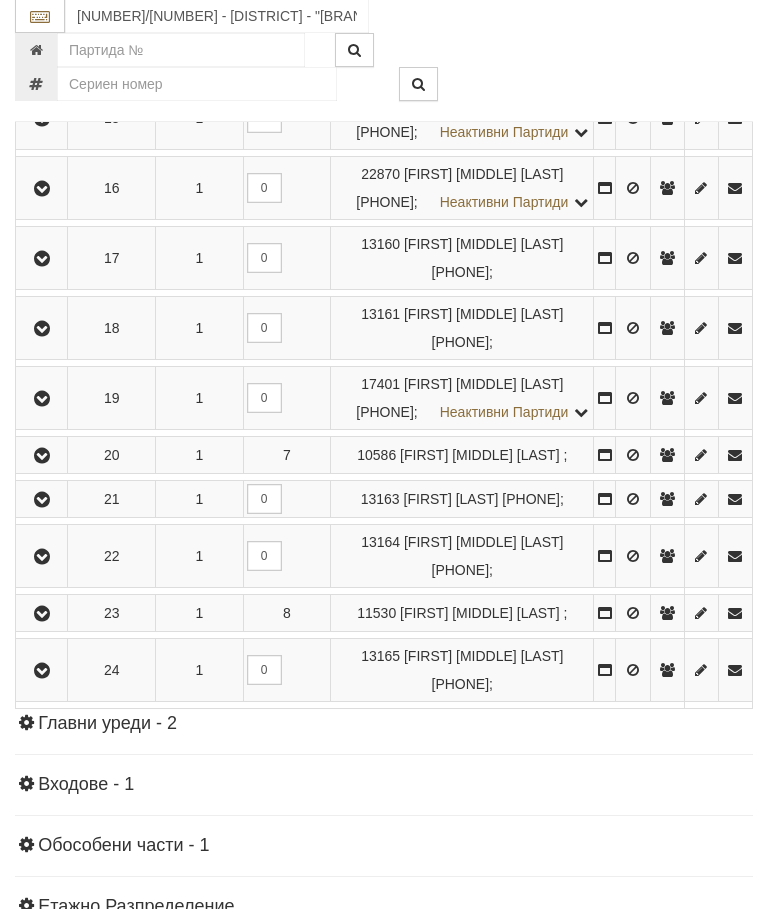 click at bounding box center (42, 400) 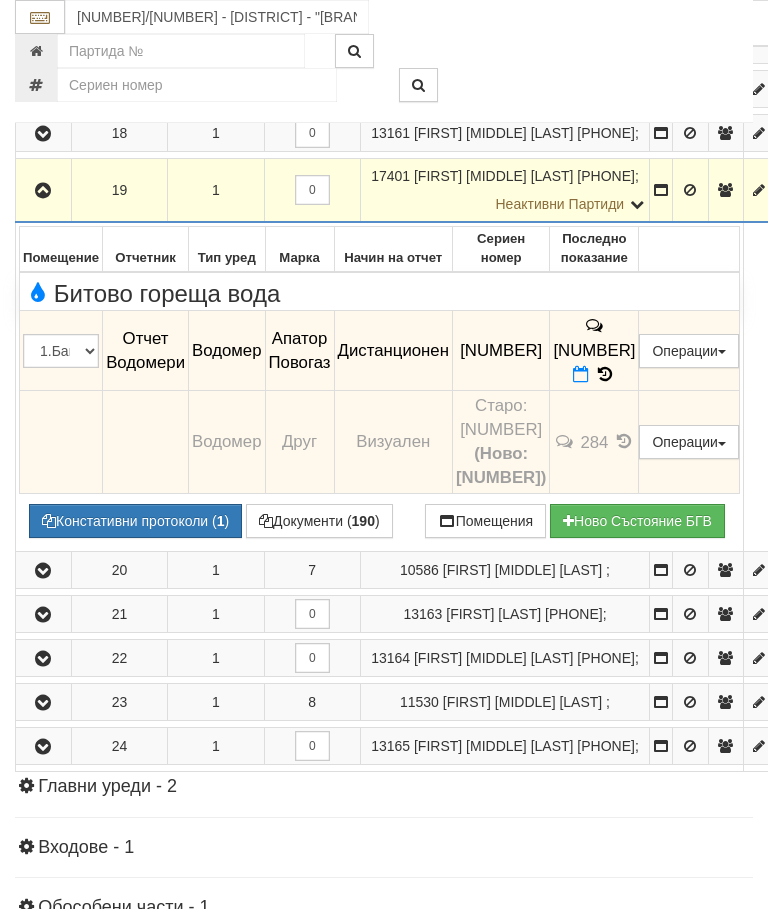 click at bounding box center [581, 374] 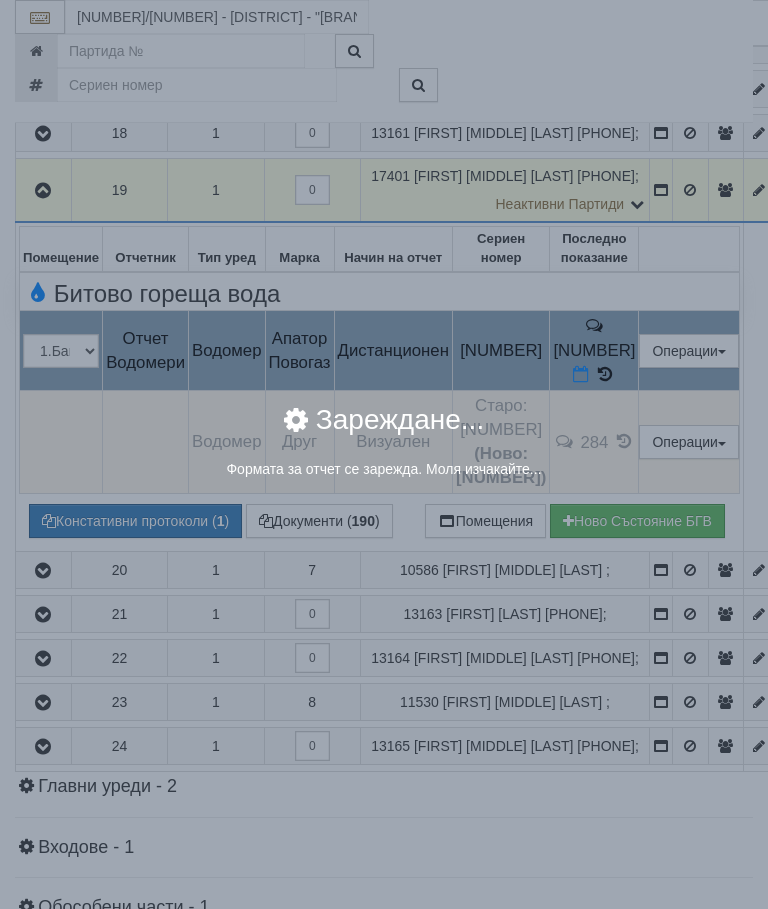 select on "8ac75930-9bfd-e511-80be-8d5a1dced85a" 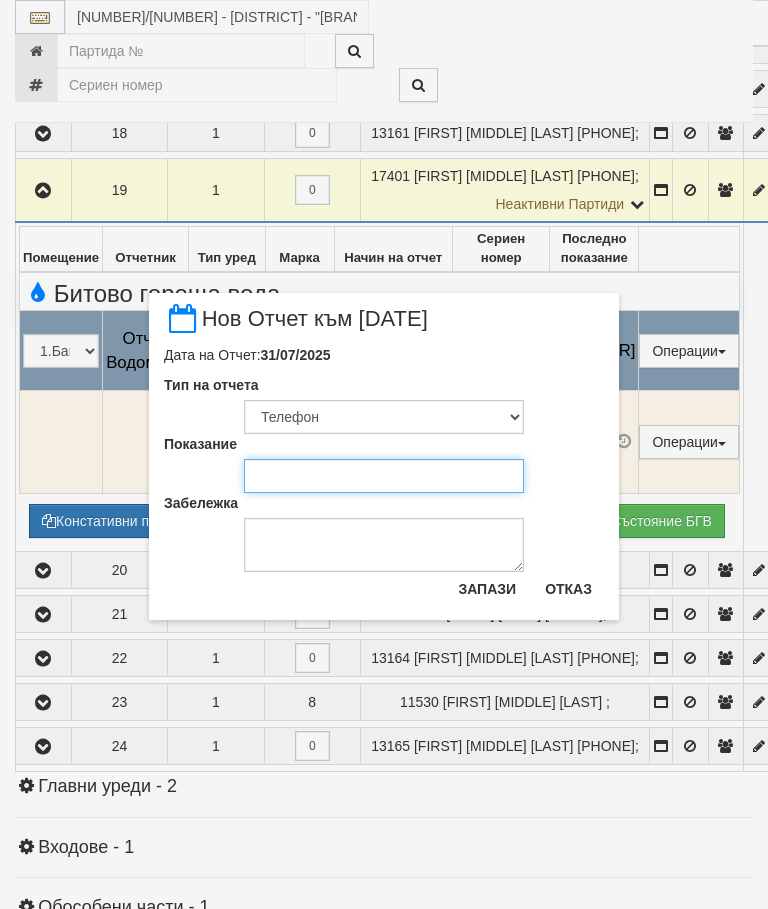 click on "Показание" at bounding box center (384, 476) 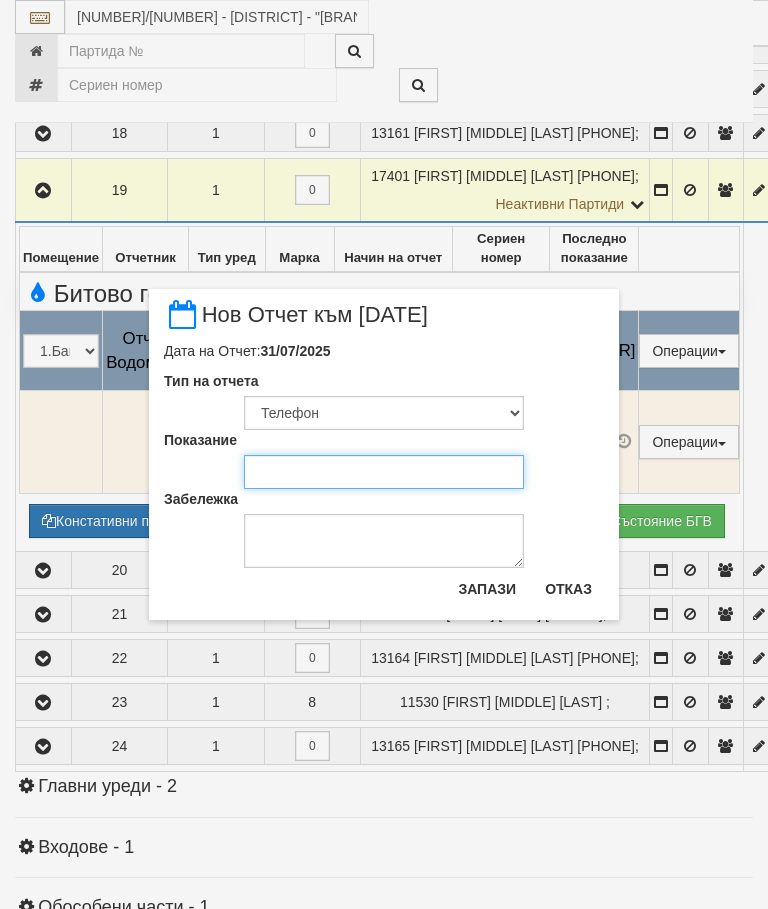 scroll, scrollTop: 1357, scrollLeft: 0, axis: vertical 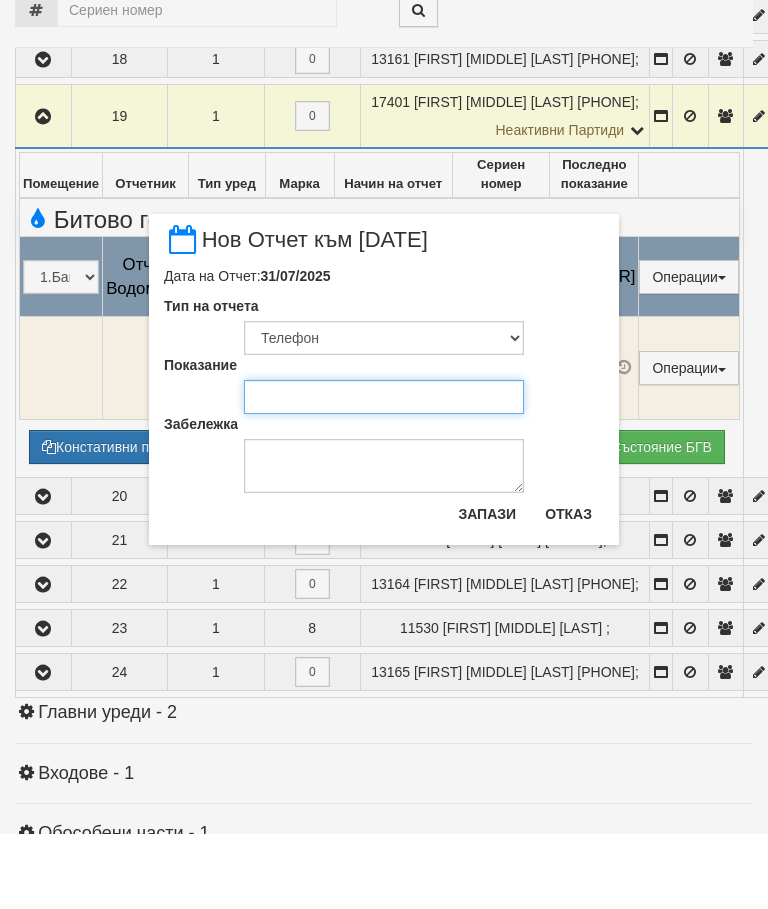 type on "301.924" 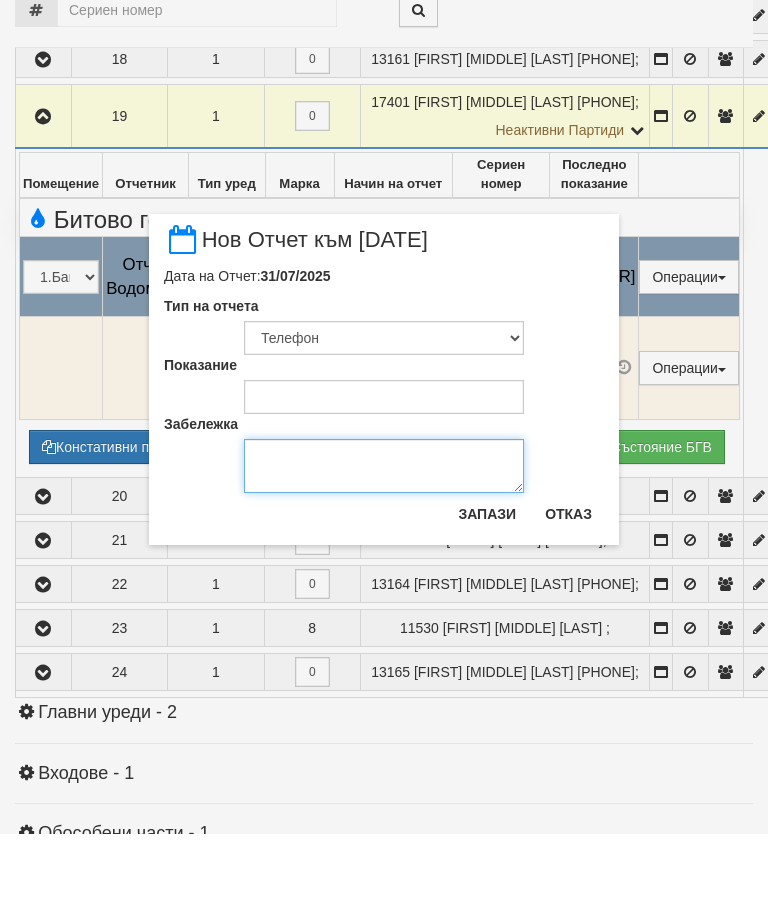 click on "Забележка" at bounding box center (384, 541) 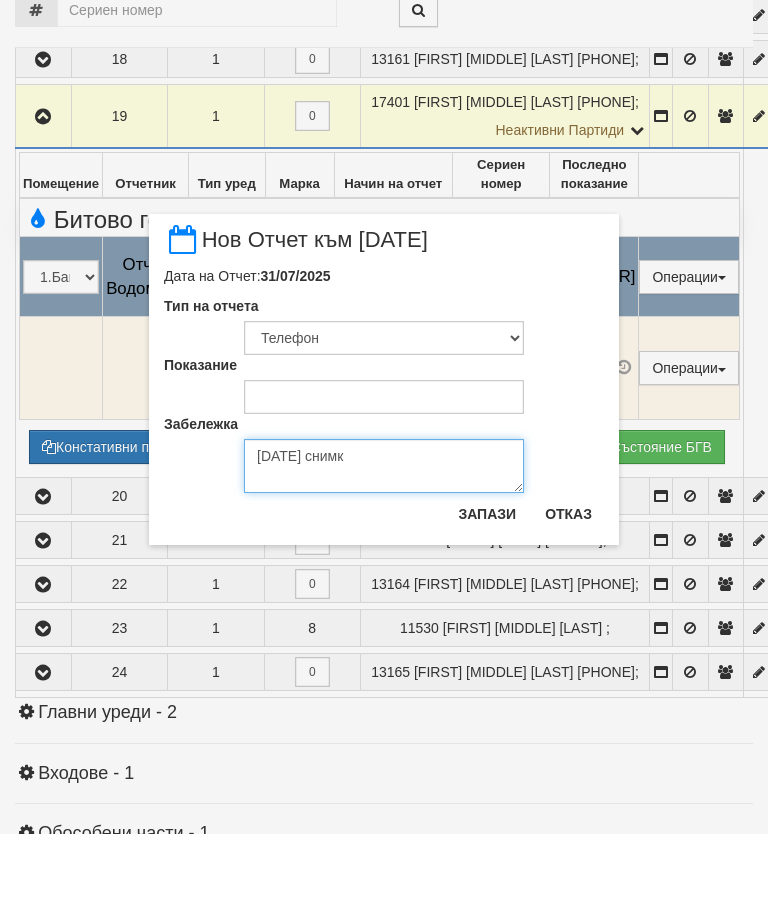 type on "06.08.2025 снимка" 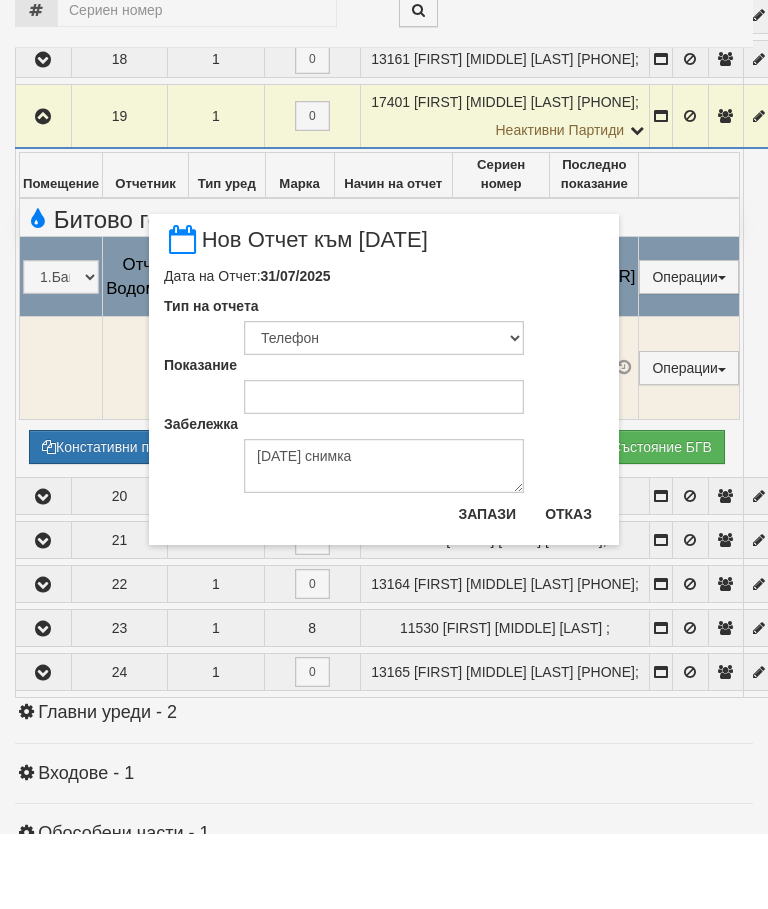 click on "Запази" at bounding box center [487, 589] 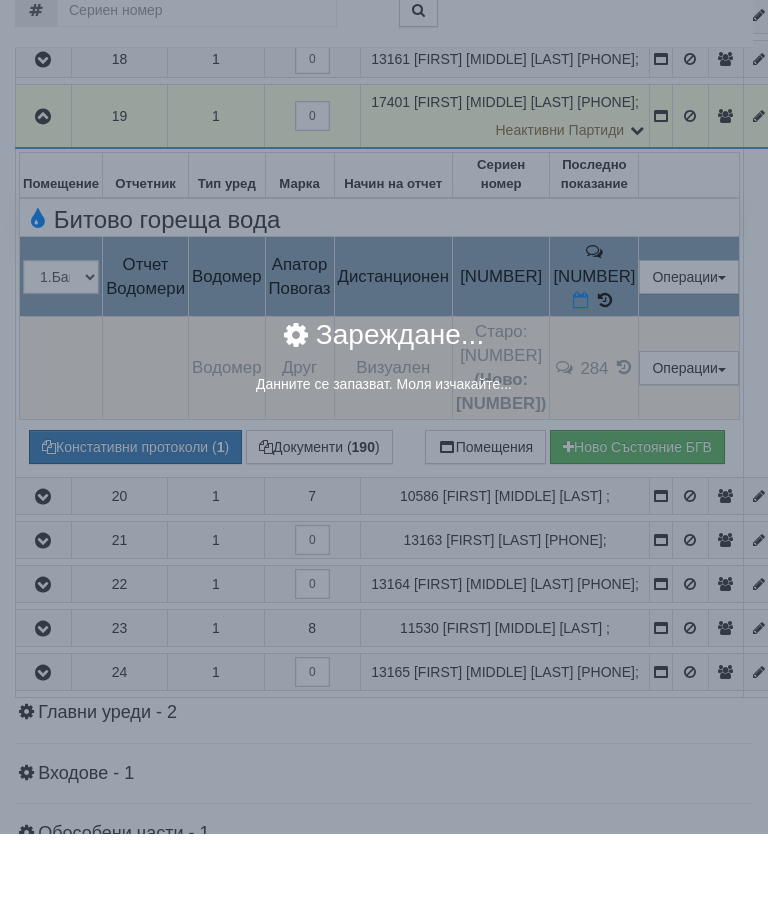 scroll, scrollTop: 1433, scrollLeft: 0, axis: vertical 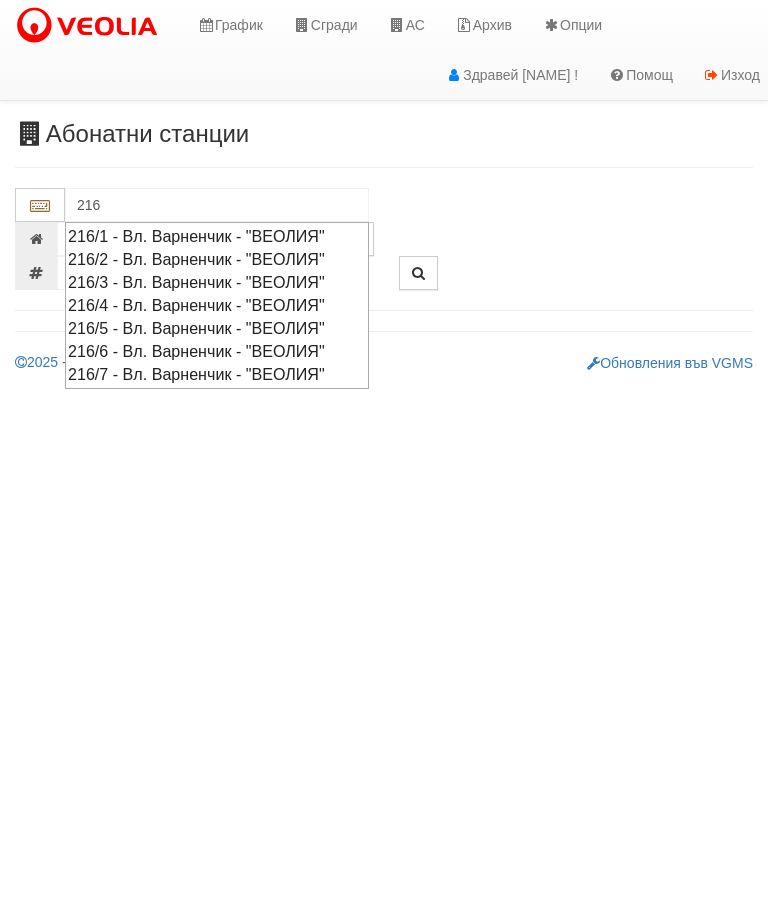 click on "216/5 - Вл. Варненчик - "ВЕОЛИЯ"" at bounding box center (217, 328) 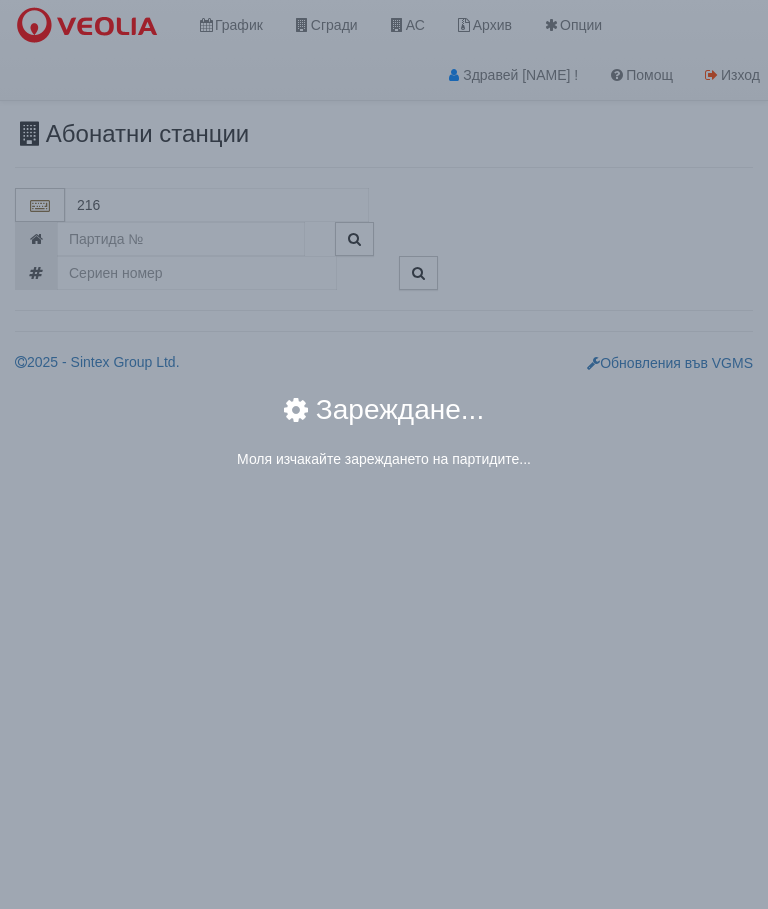 type on "216/5 - Вл. Варненчик - "ВЕОЛИЯ"" 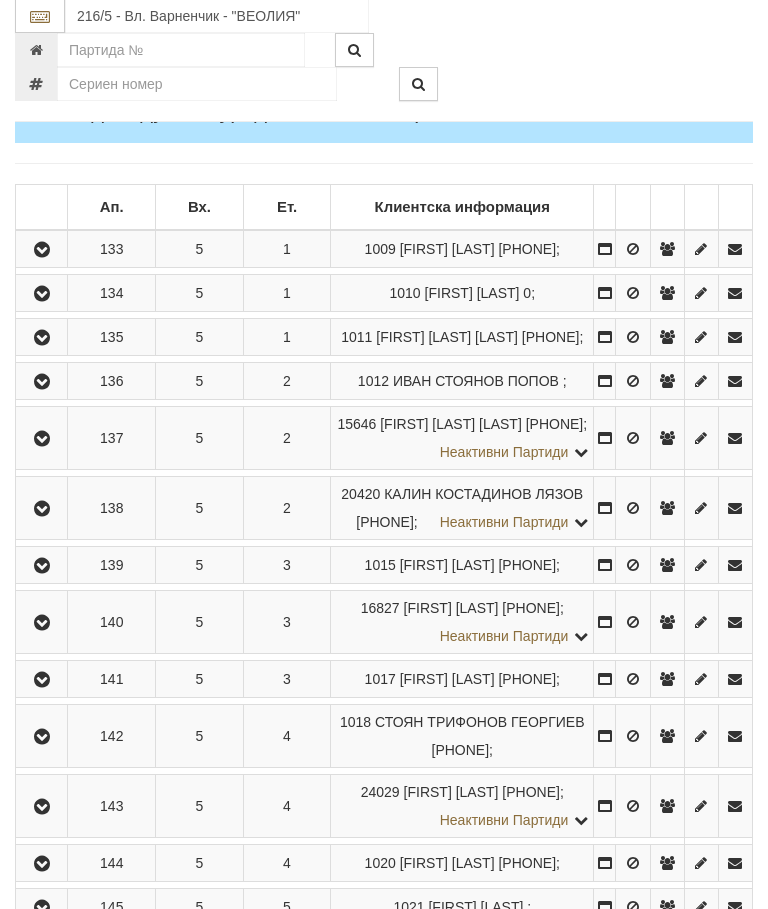 scroll, scrollTop: 392, scrollLeft: 0, axis: vertical 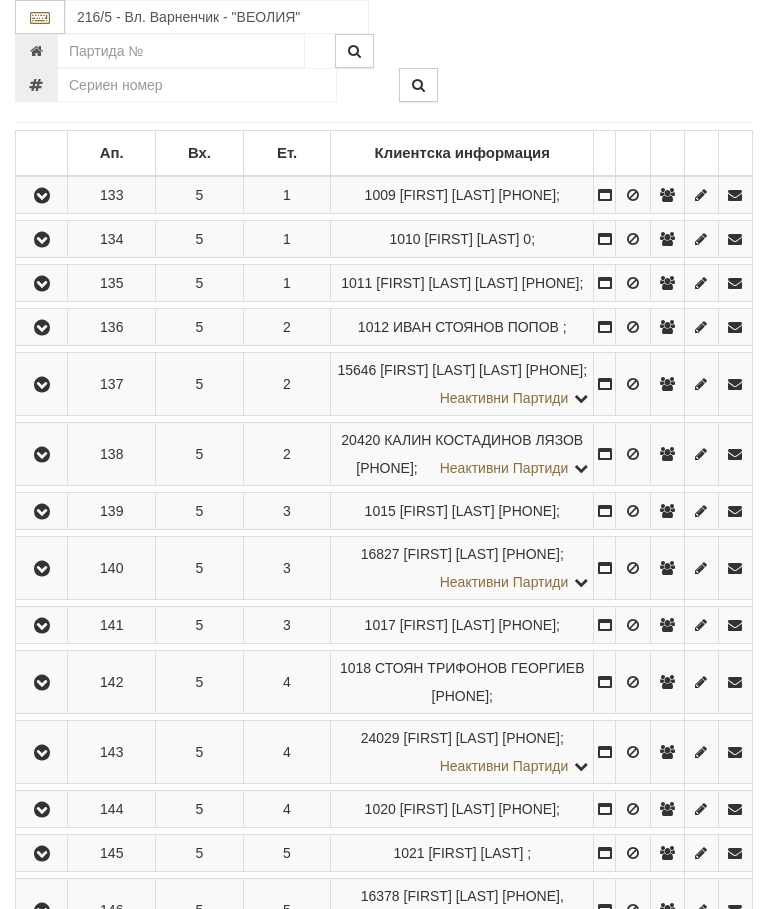 click at bounding box center (42, 512) 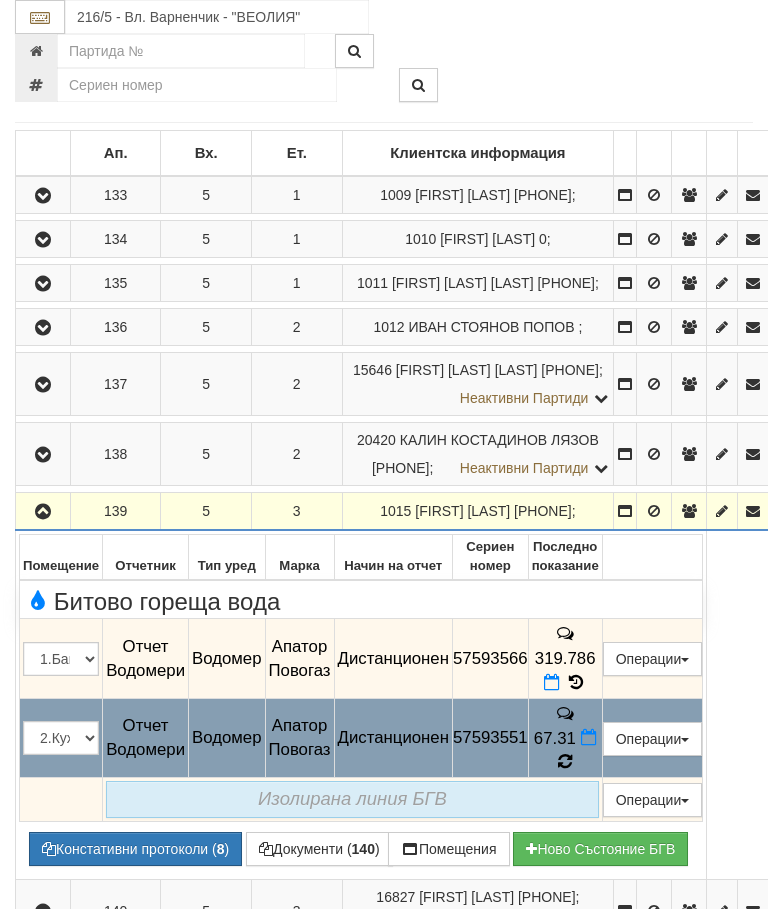 click at bounding box center (565, 762) 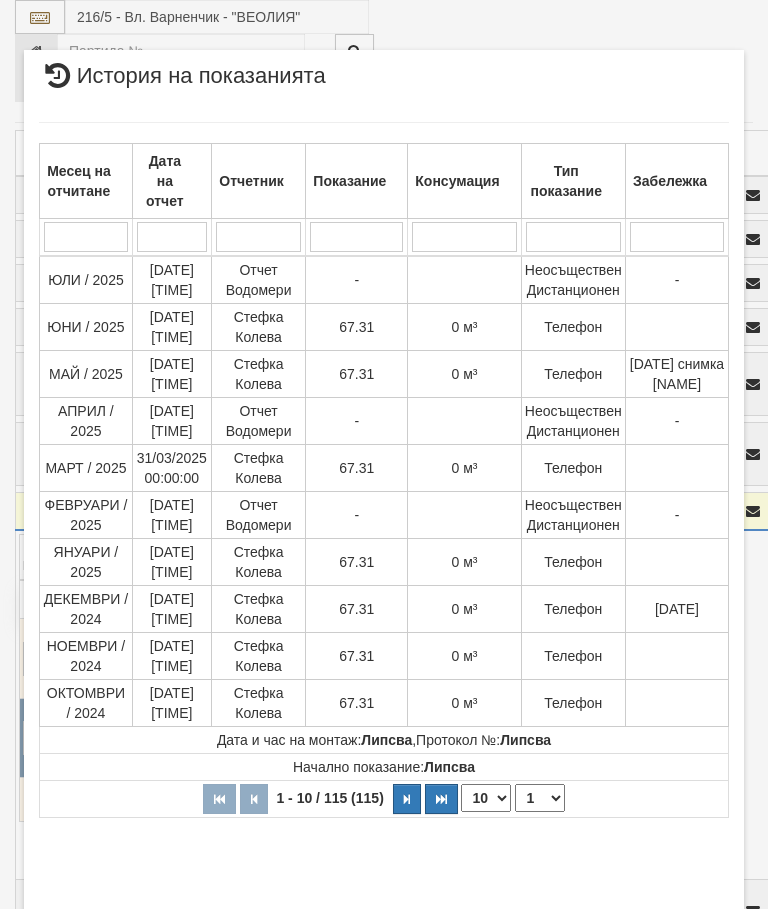 select on "10" 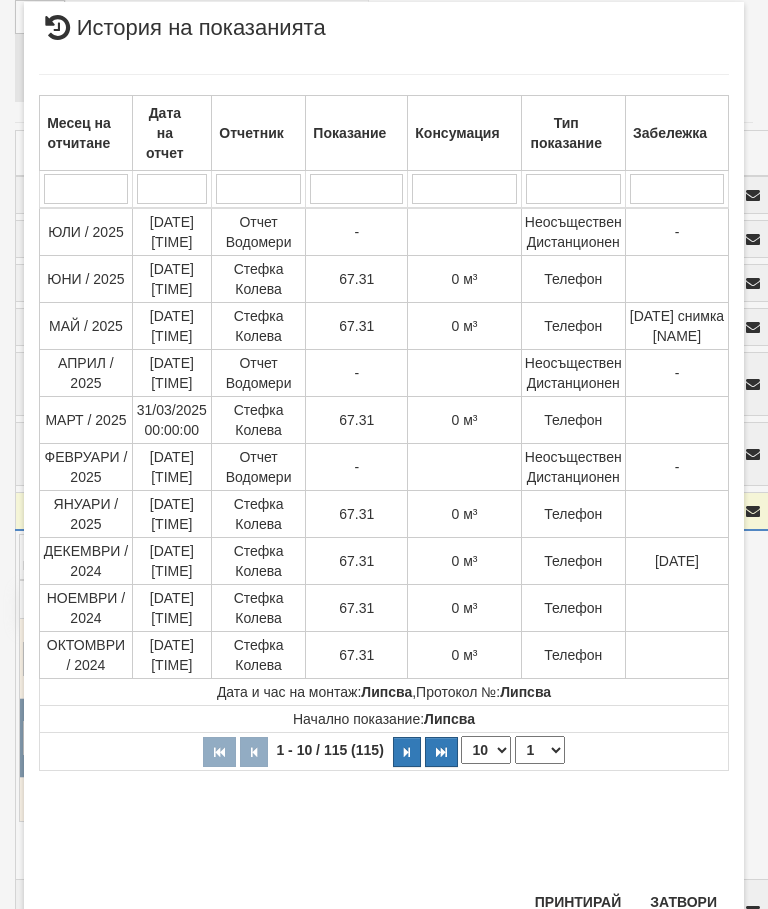 scroll, scrollTop: 1208, scrollLeft: 0, axis: vertical 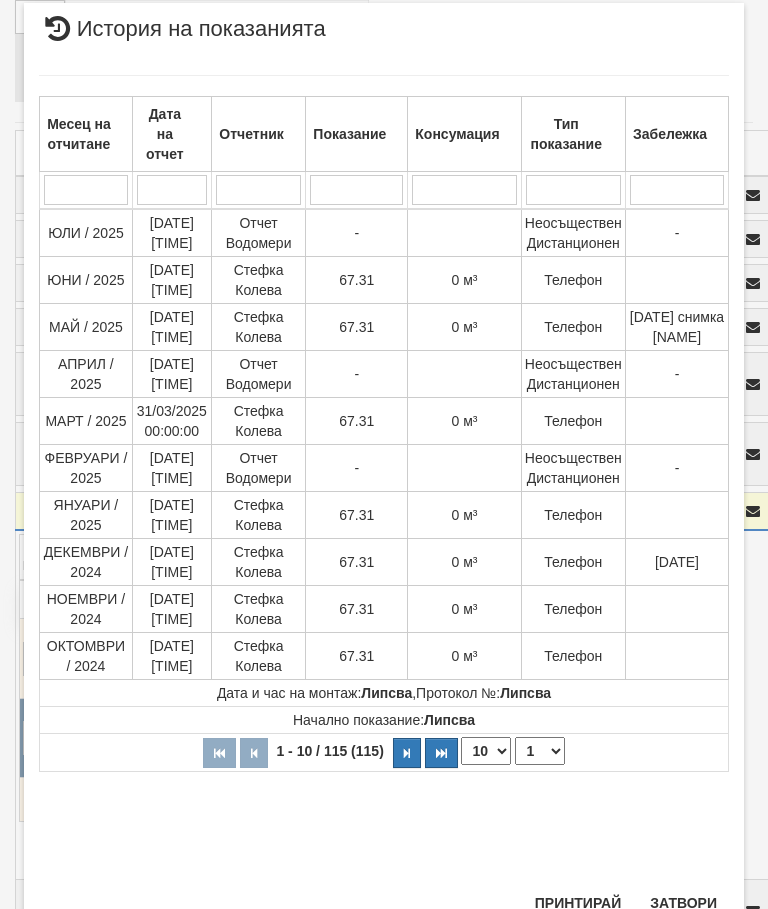 click on "Месец на отчитане
Дата на отчет
Отчетник
Показание
Консумация
Тип показание
Забележка
Дата и час на монтаж:  Липсва ,
Протокол №:  Липсва
Начално показание:  Липсва
1 - 10 / 115 (115)
10
20
30
40
1 2 3 4 5 6 7 8 9 10 11 12
-   -" at bounding box center (384, 468) 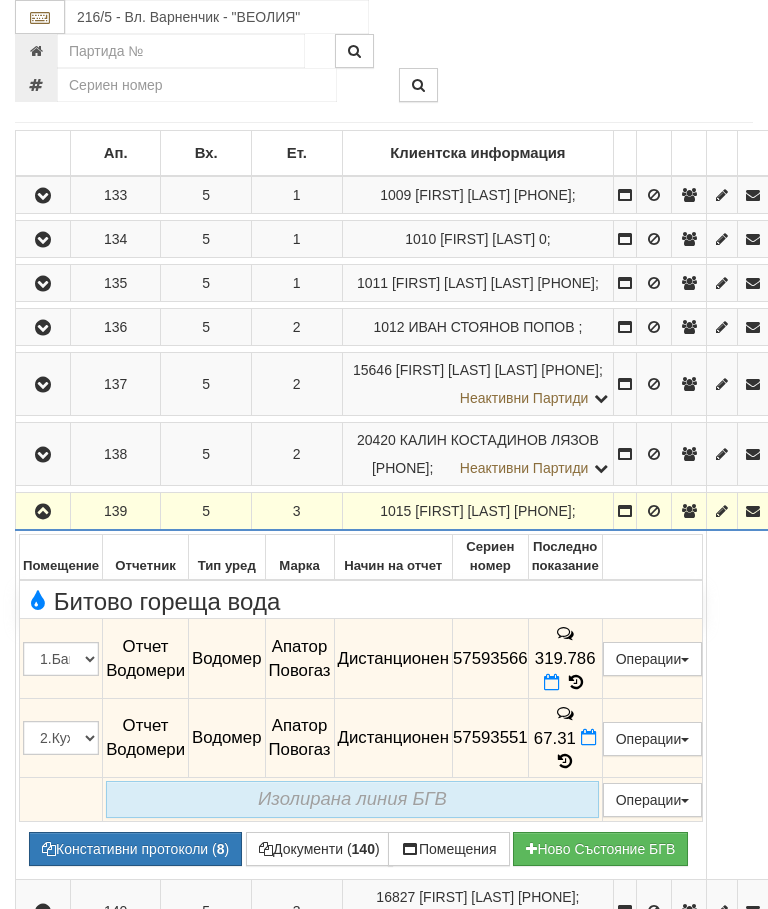 click at bounding box center [589, 737] 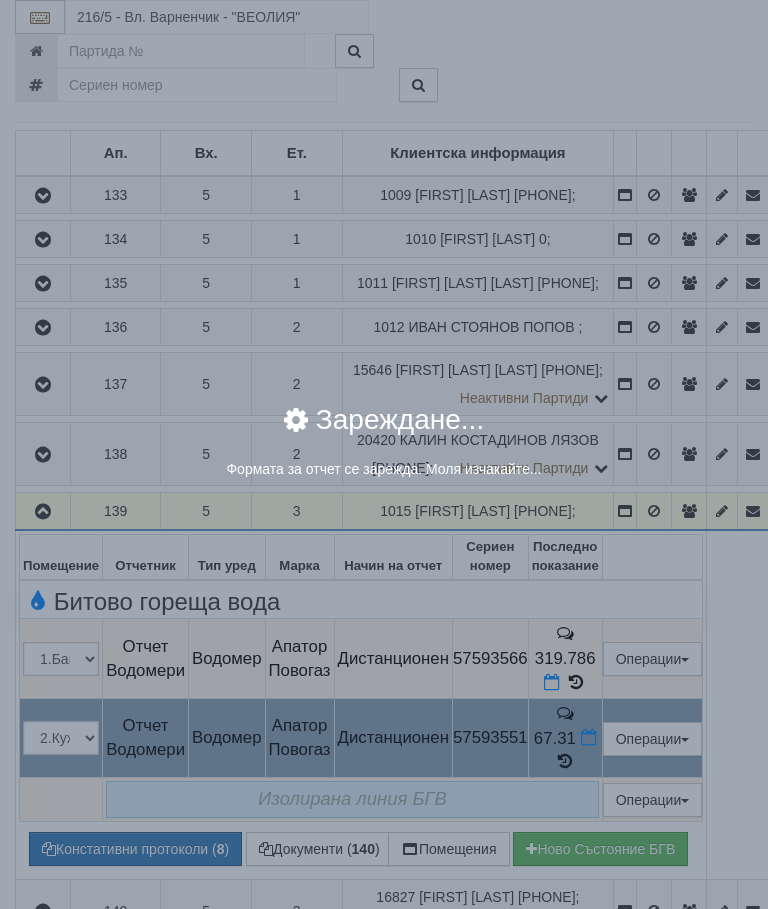 select on "8ac75930-9bfd-e511-80be-8d5a1dced85a" 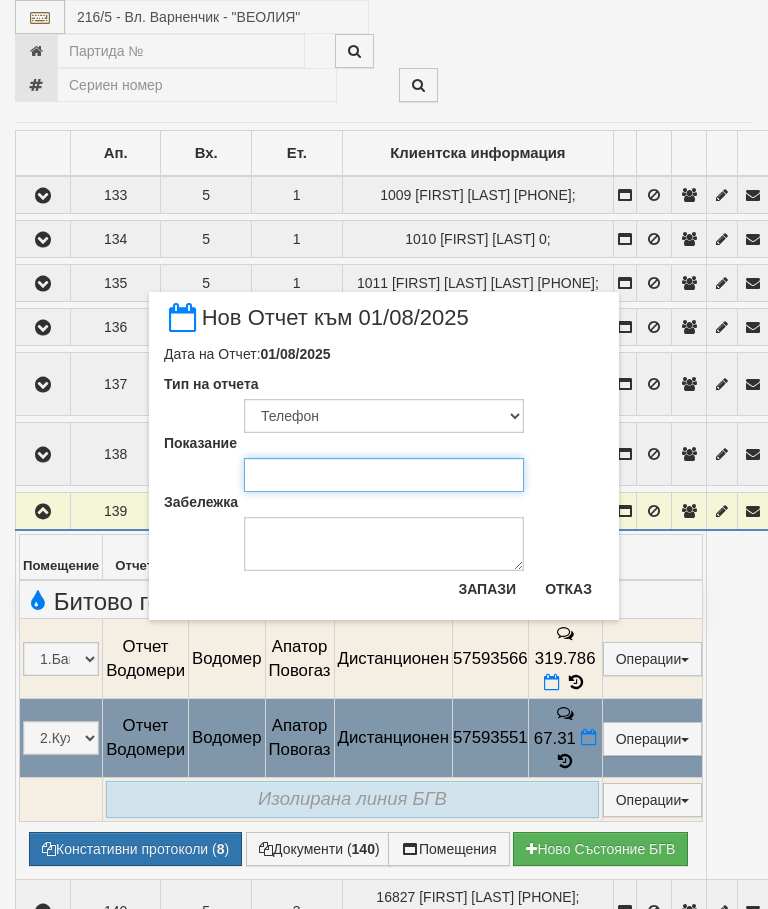click on "Показание" at bounding box center [384, 475] 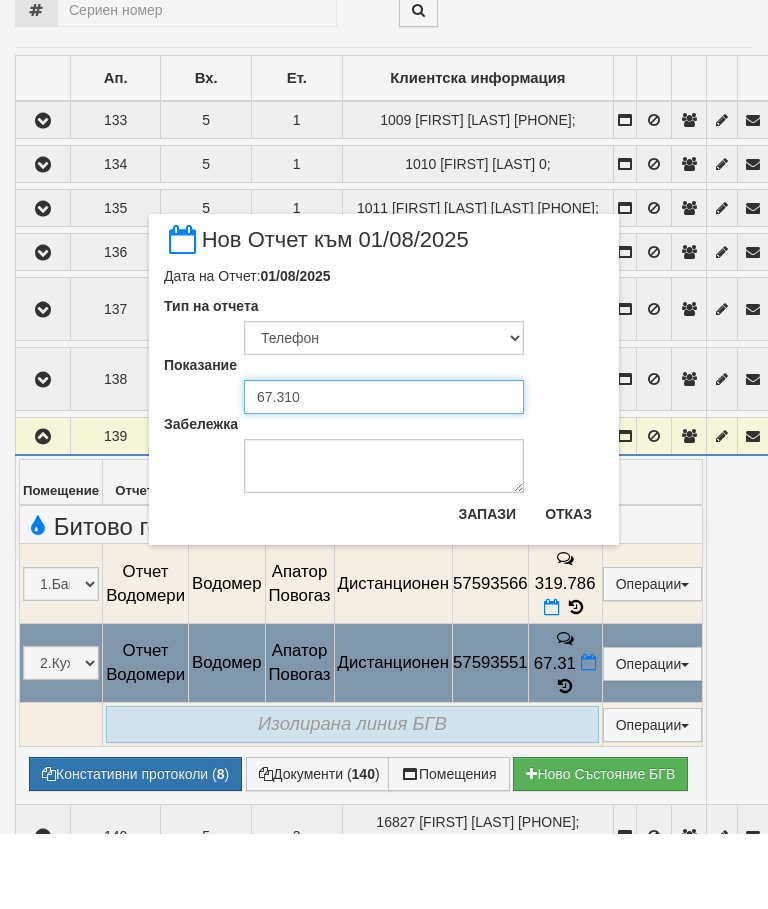 type on "67.310" 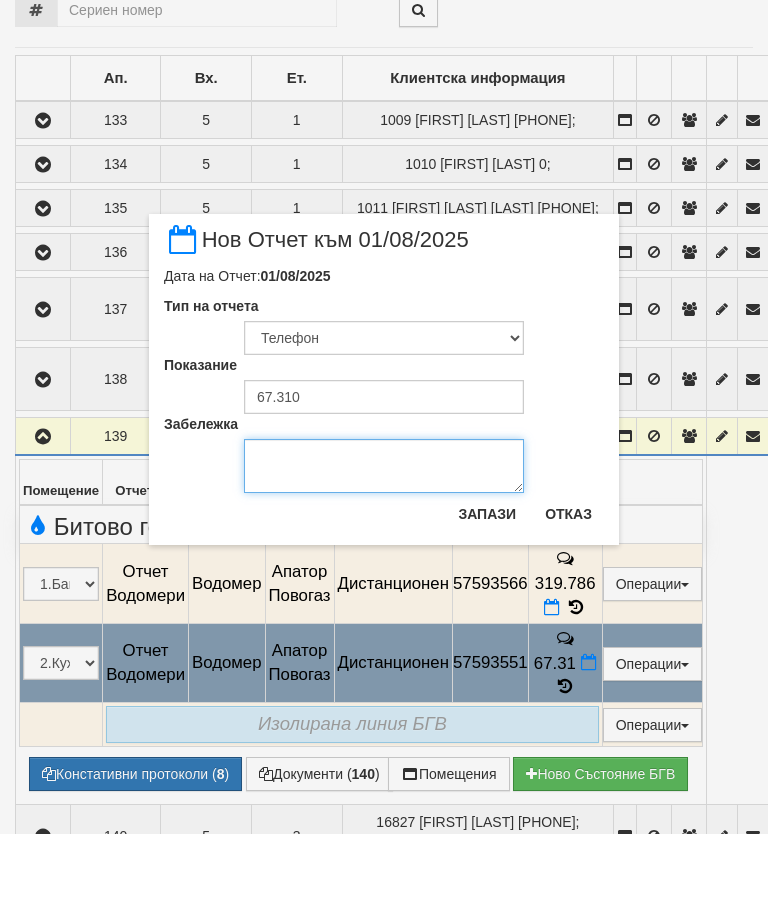 click on "Забележка" at bounding box center [384, 541] 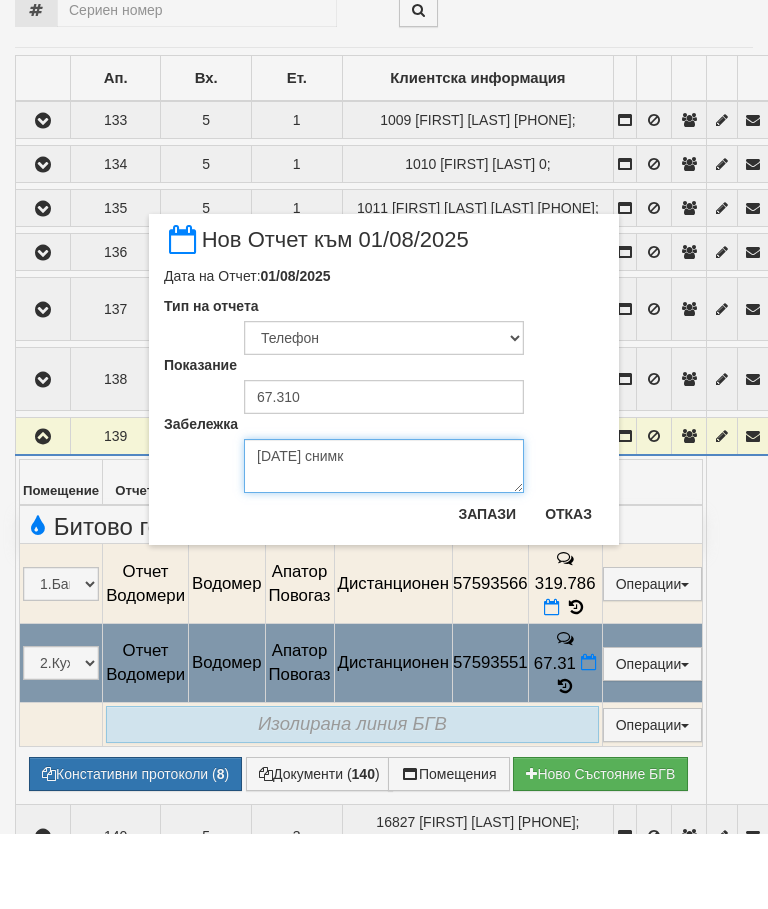 type on "06.08.25 снимка" 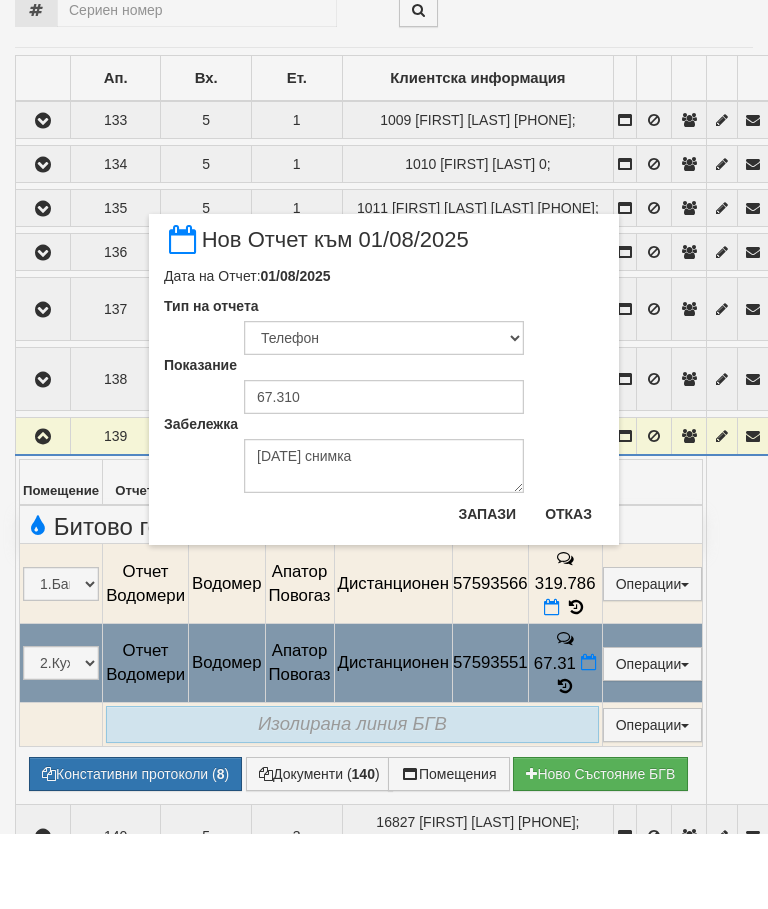 click on "Запази" at bounding box center [487, 589] 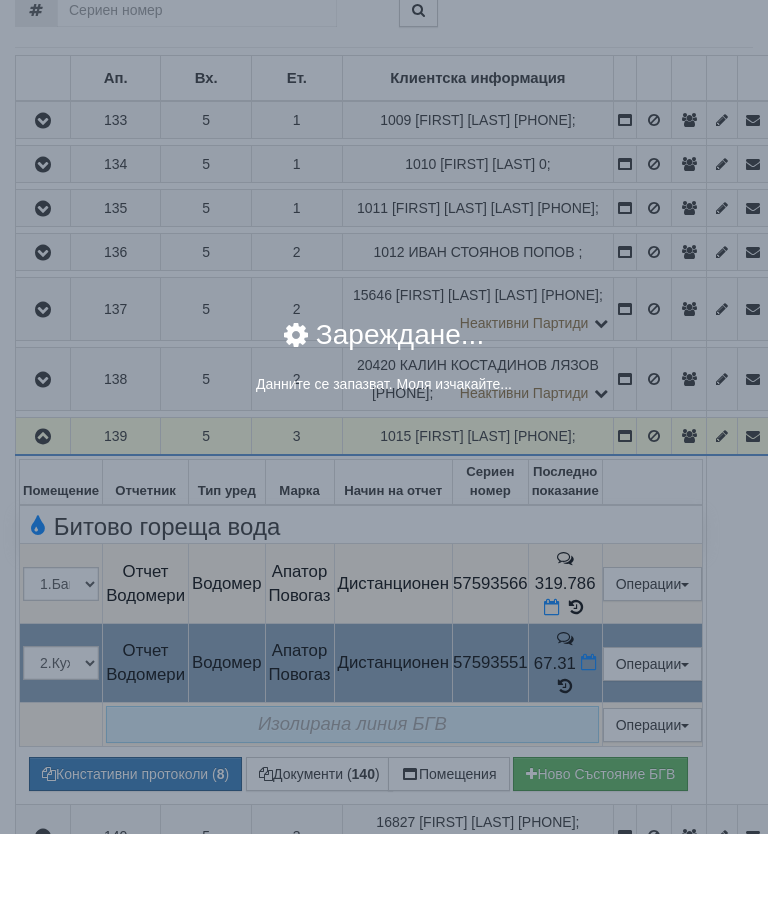 scroll, scrollTop: 467, scrollLeft: 0, axis: vertical 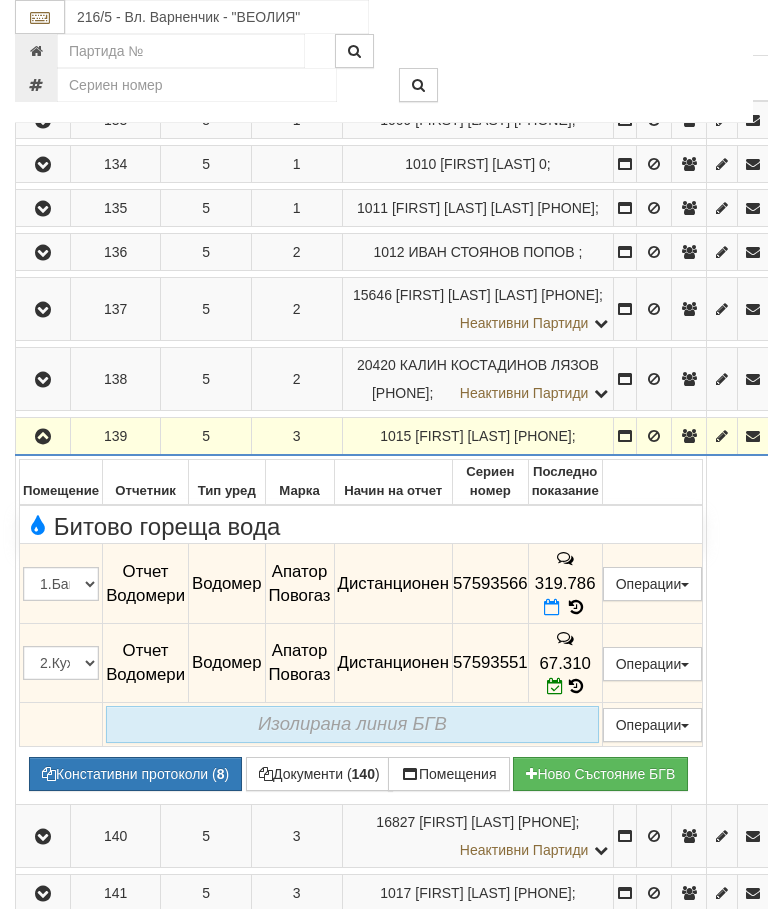 click at bounding box center [552, 607] 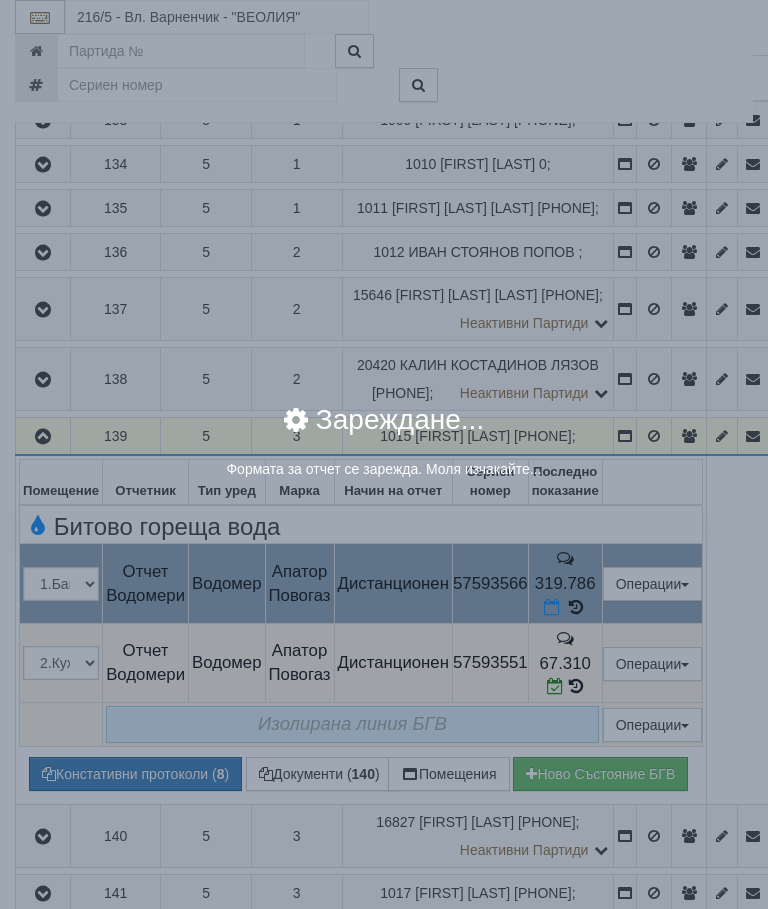 select on "8ac75930-9bfd-e511-80be-8d5a1dced85a" 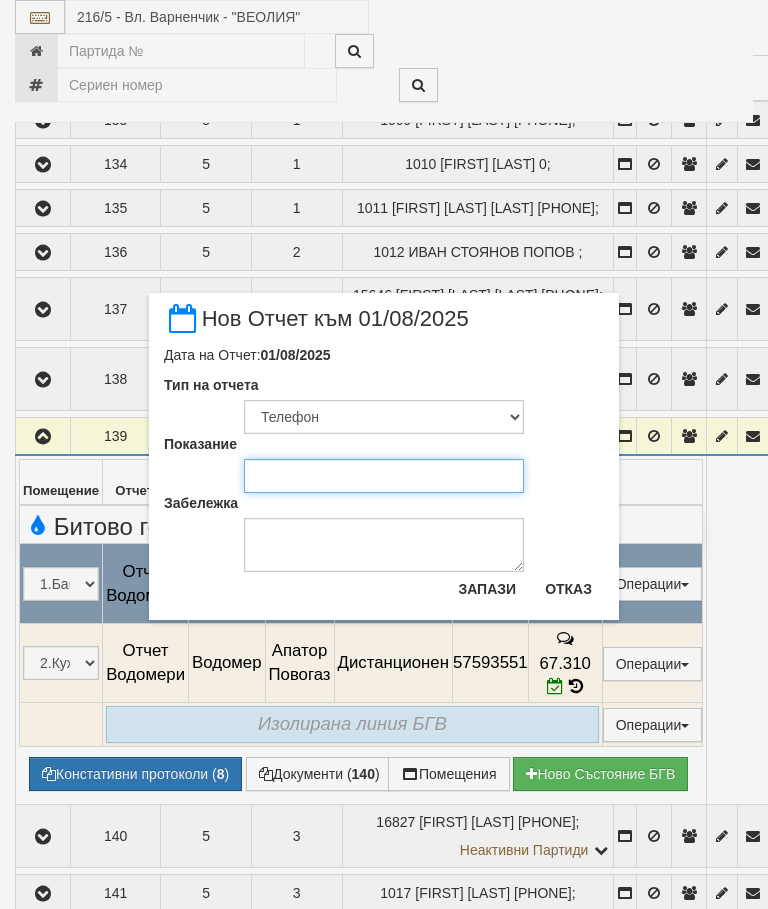 click on "Показание" at bounding box center (384, 476) 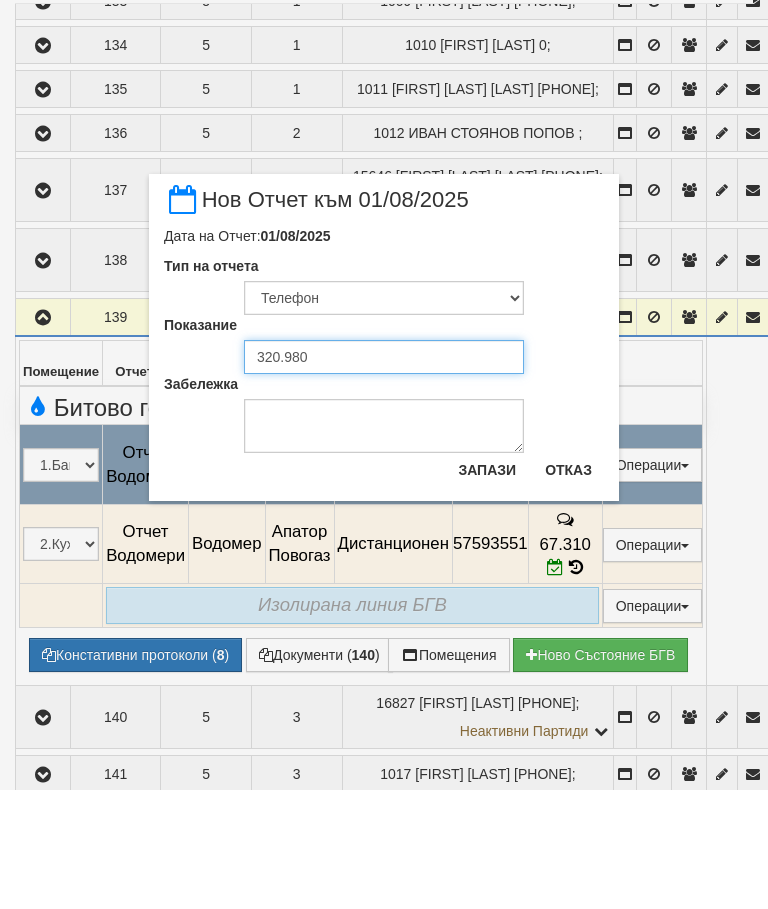 type on "320.980" 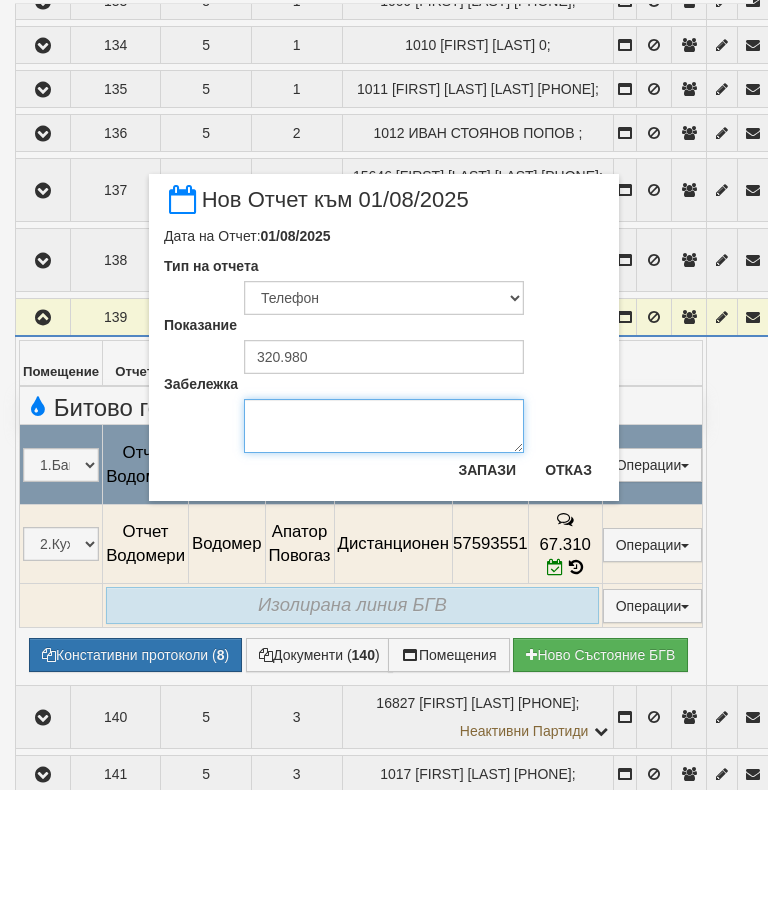 click on "Забележка" at bounding box center (384, 545) 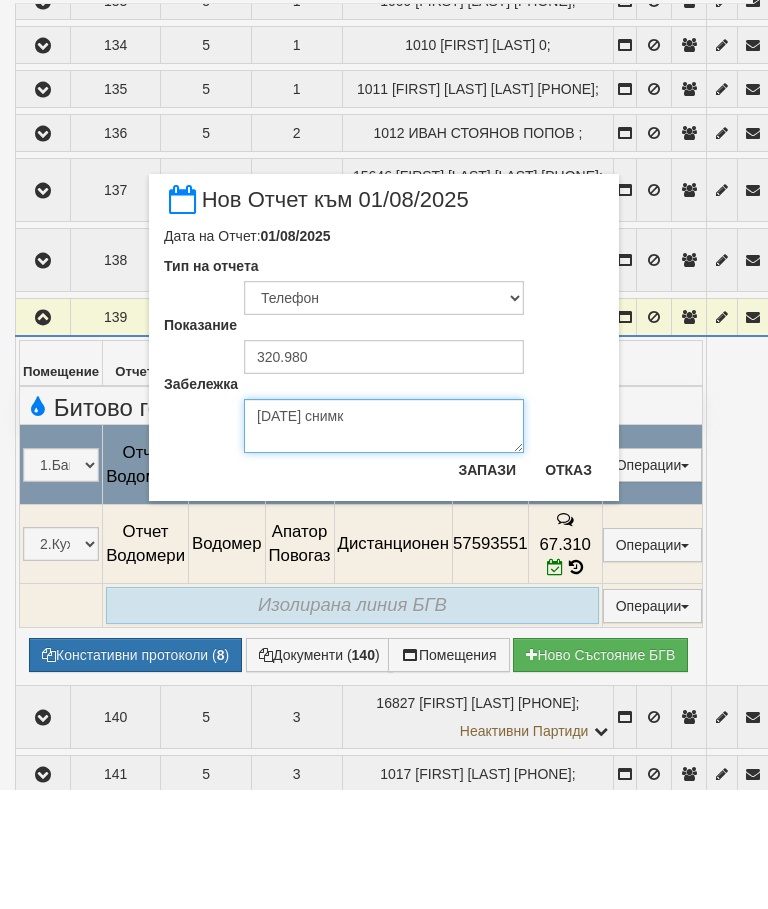 type on "06.08.2025 снимка" 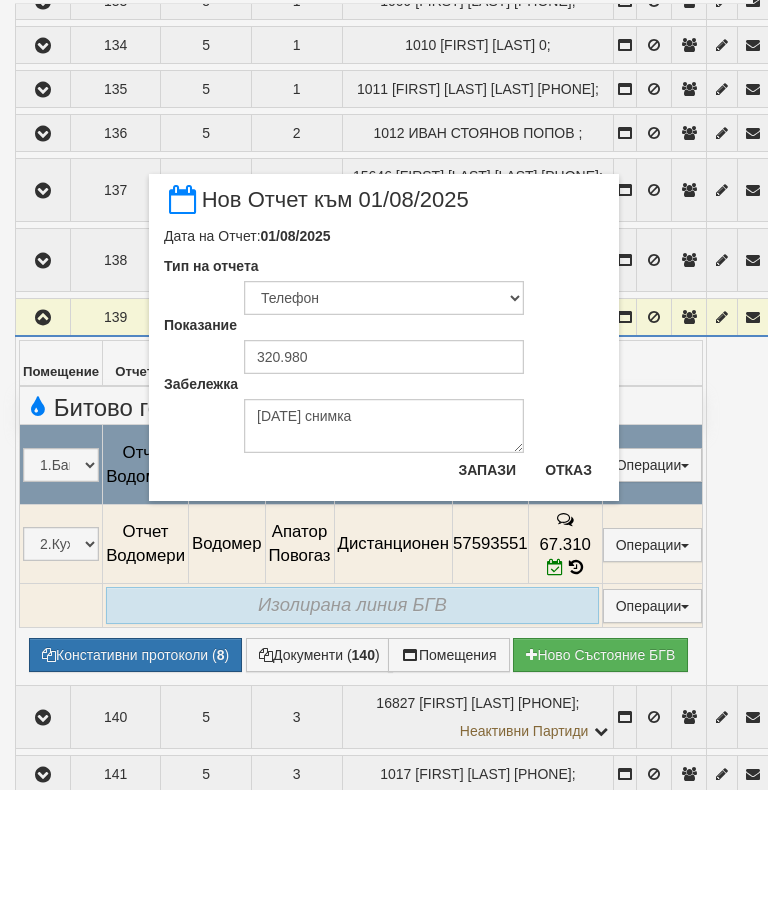 click on "Запази" at bounding box center (487, 589) 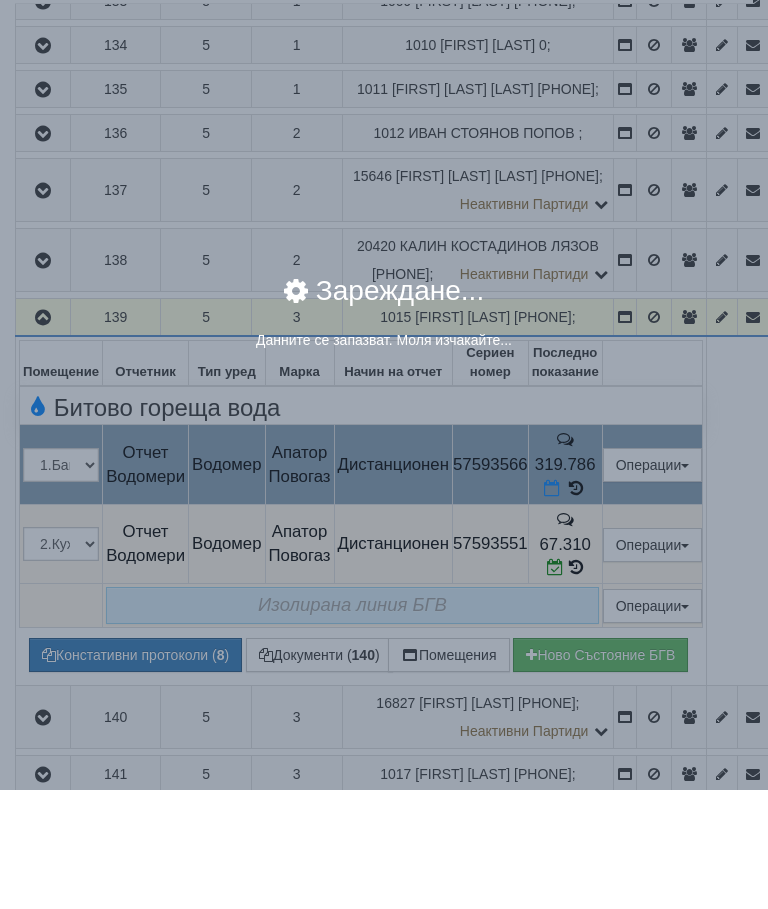 scroll, scrollTop: 586, scrollLeft: 0, axis: vertical 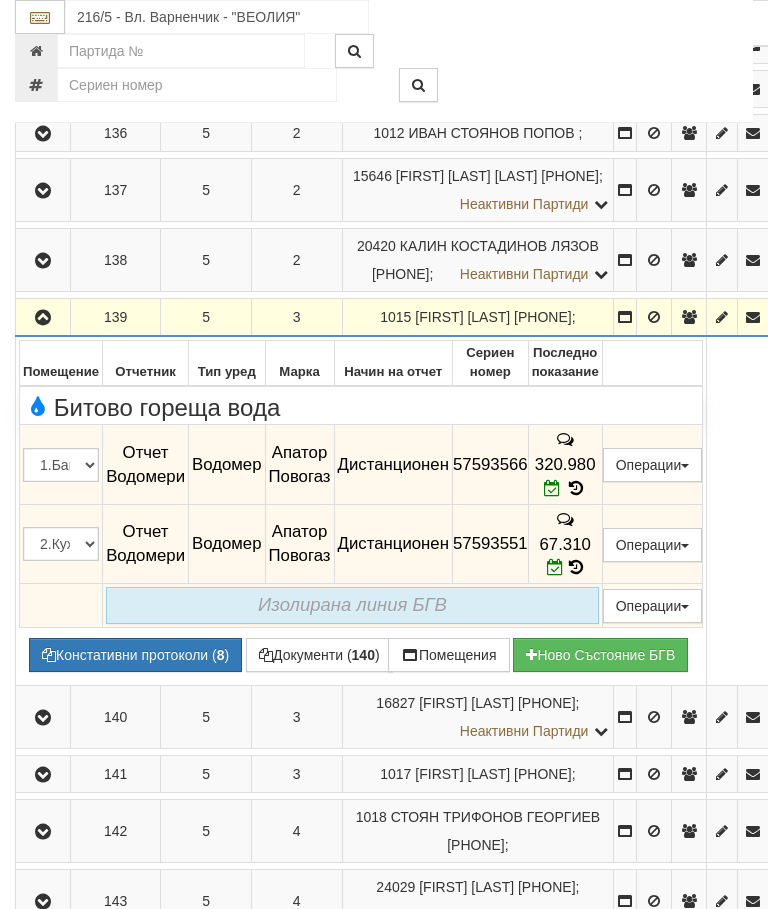 click at bounding box center [43, 318] 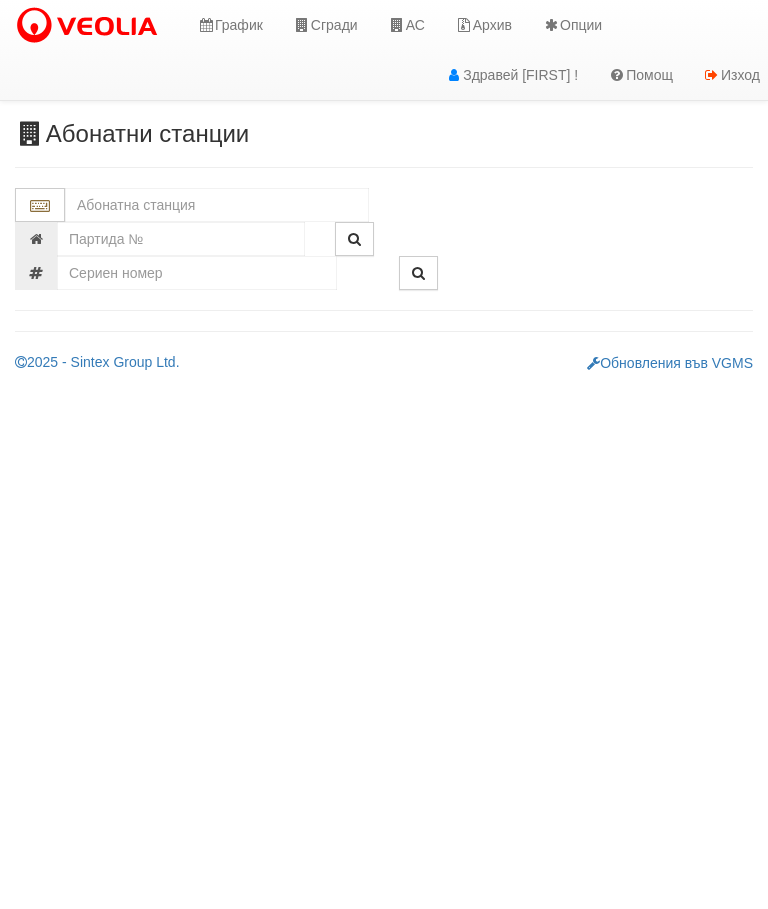 scroll, scrollTop: 0, scrollLeft: 0, axis: both 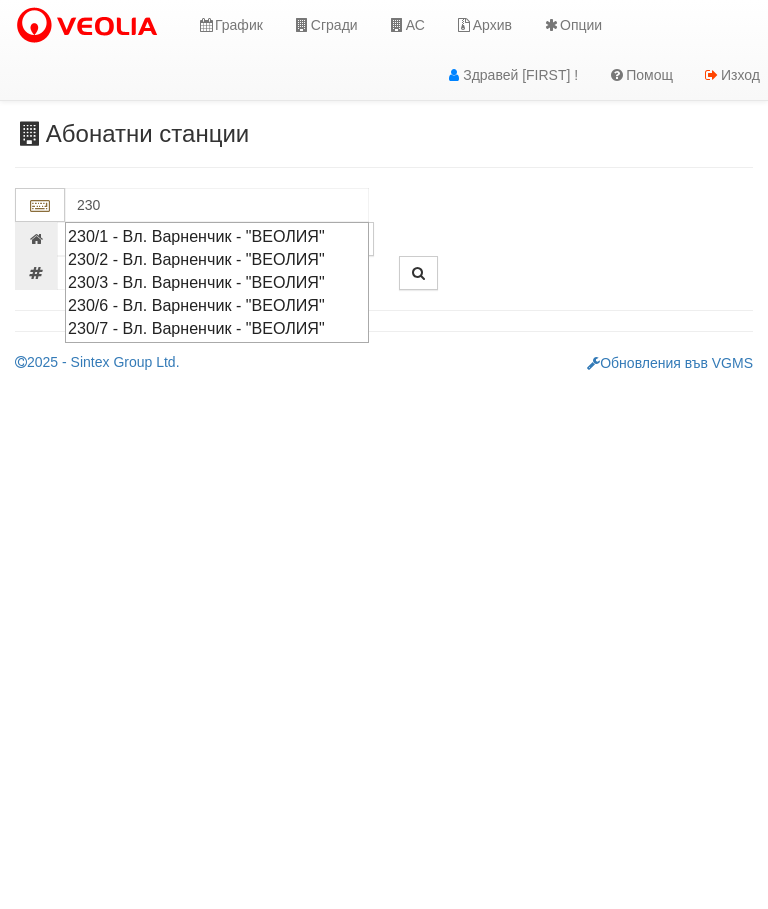 click on "230/3 - Вл. Варненчик - "ВЕОЛИЯ"" at bounding box center [217, 282] 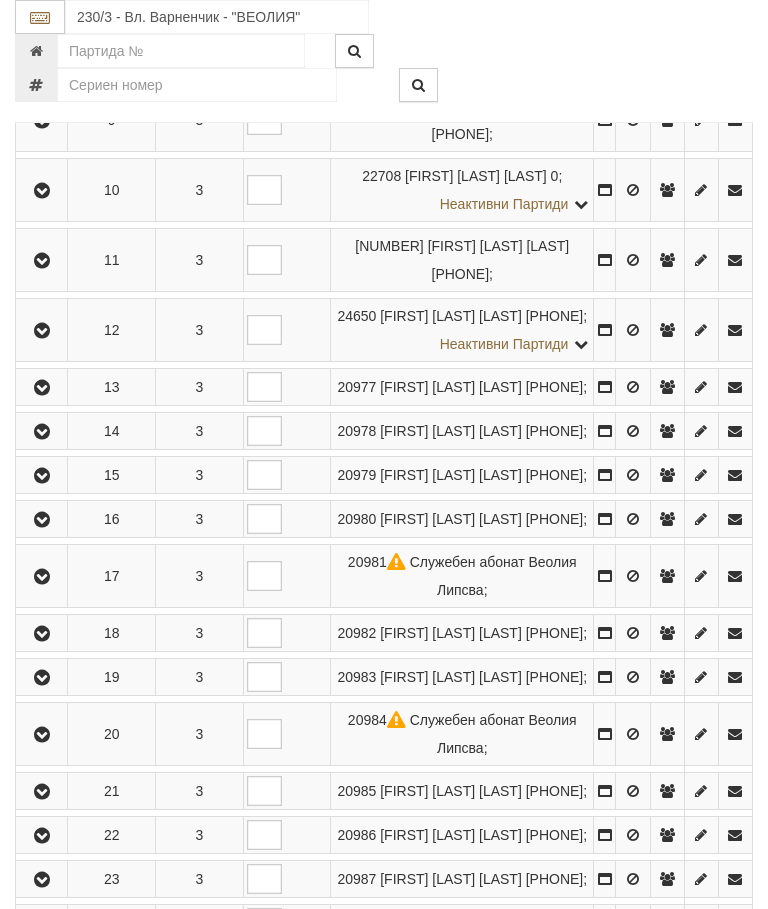 scroll, scrollTop: 922, scrollLeft: 0, axis: vertical 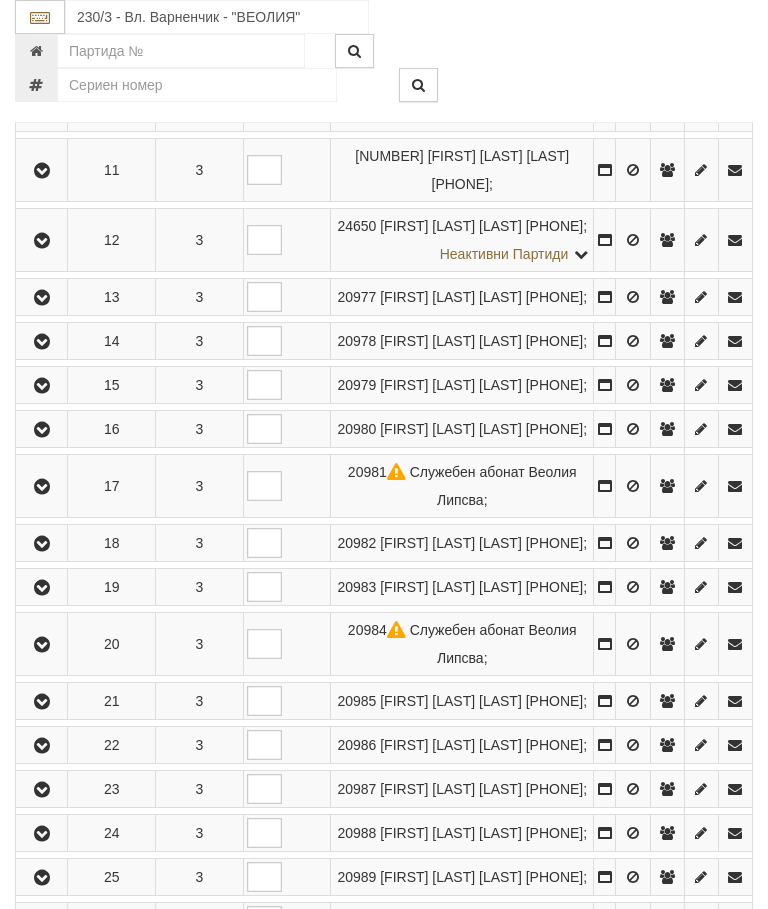 click at bounding box center [42, 342] 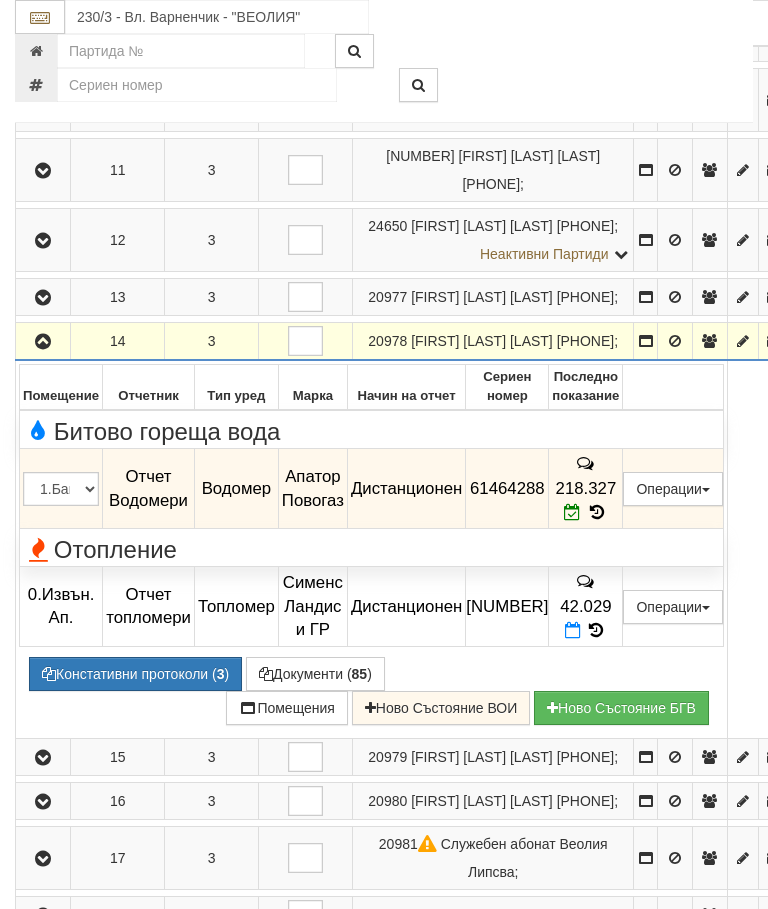 click at bounding box center [572, 512] 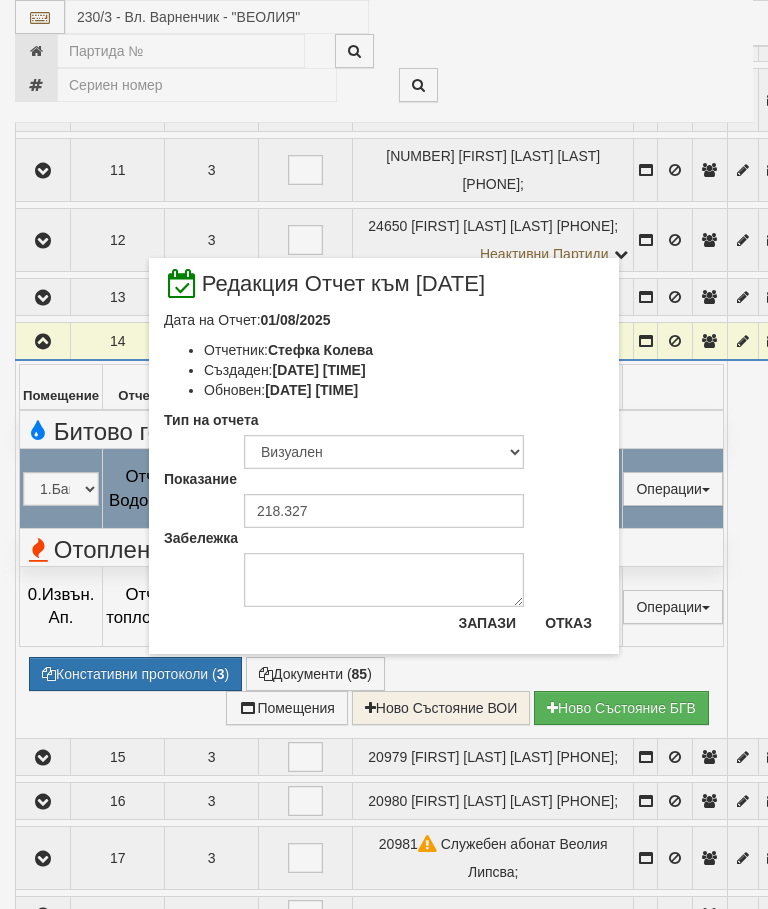 click on "Отказ" at bounding box center (568, 623) 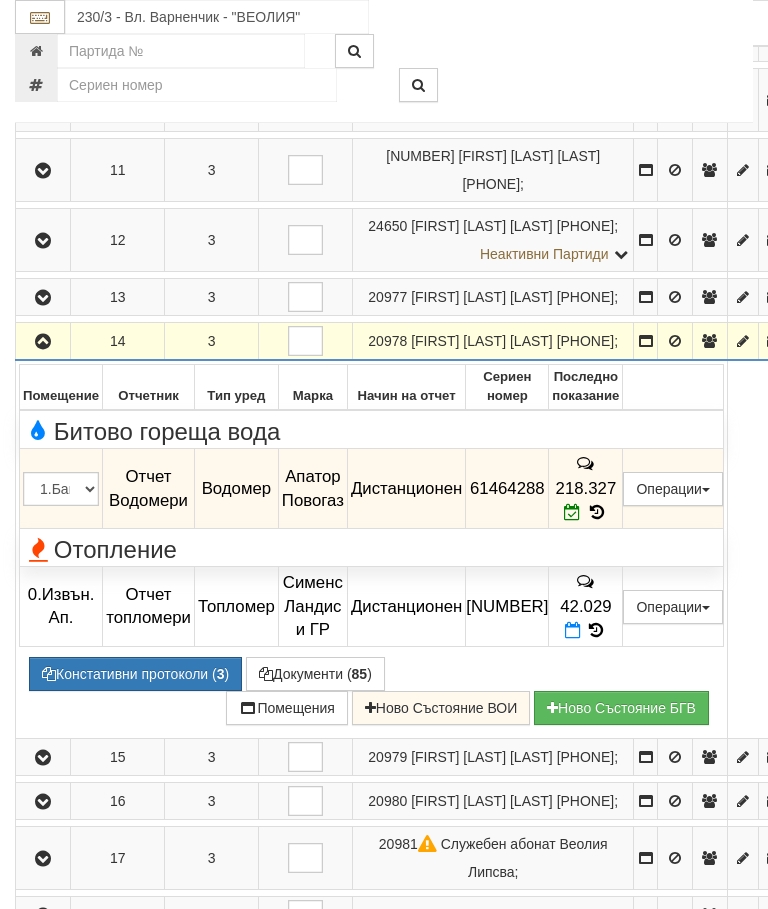 click at bounding box center (43, 341) 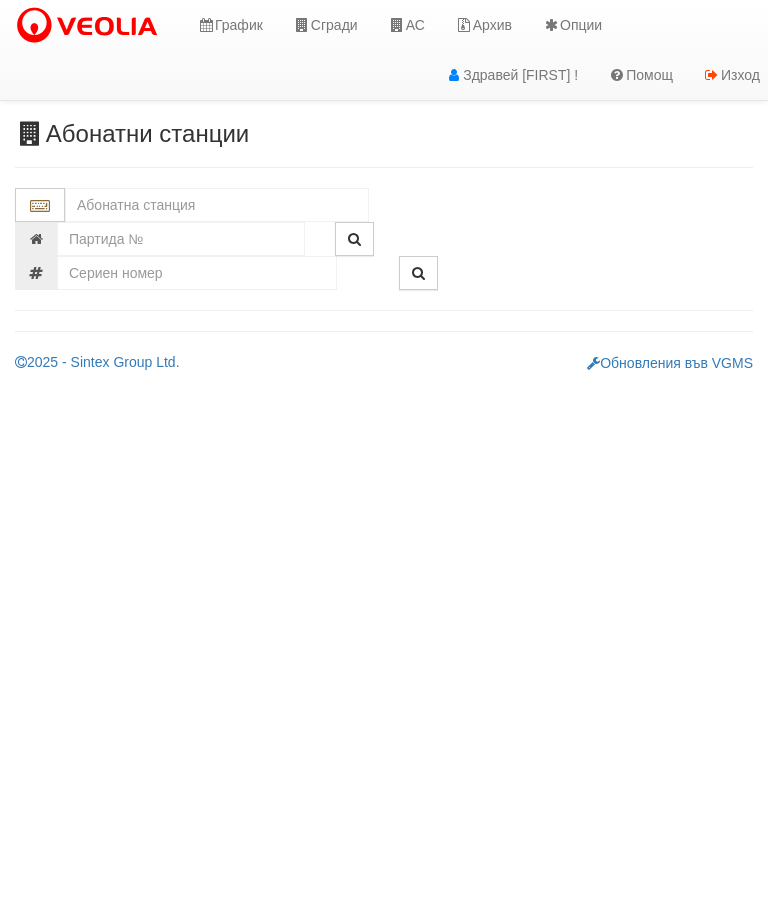 scroll, scrollTop: 0, scrollLeft: 0, axis: both 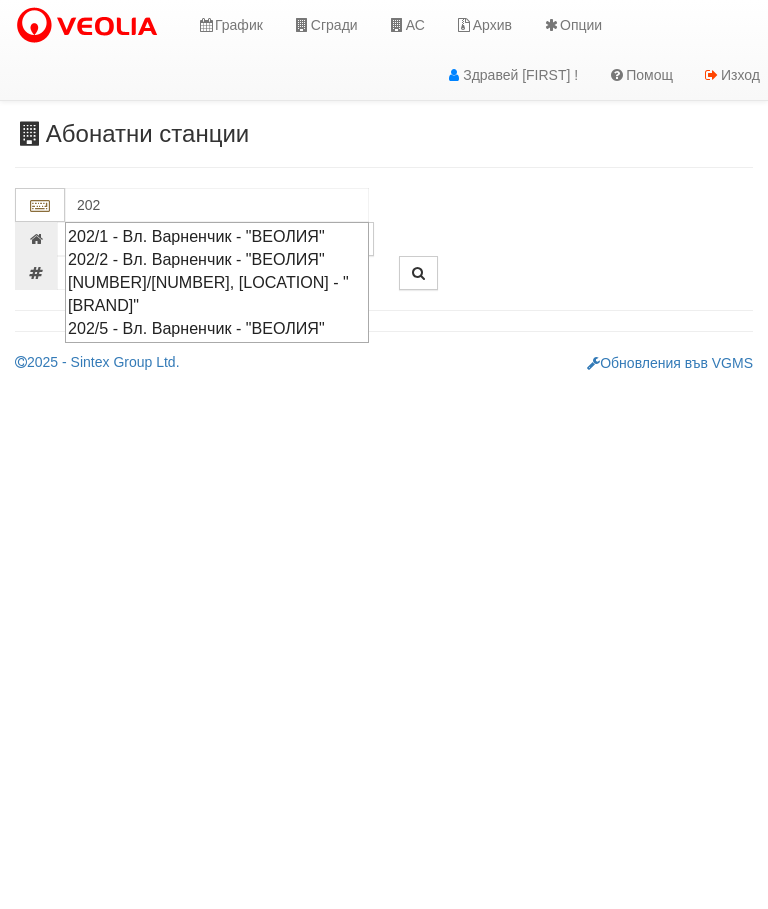 click on "[NUMBER]/[NUMBER], [LOCATION] - "[BRAND]"" at bounding box center [217, 294] 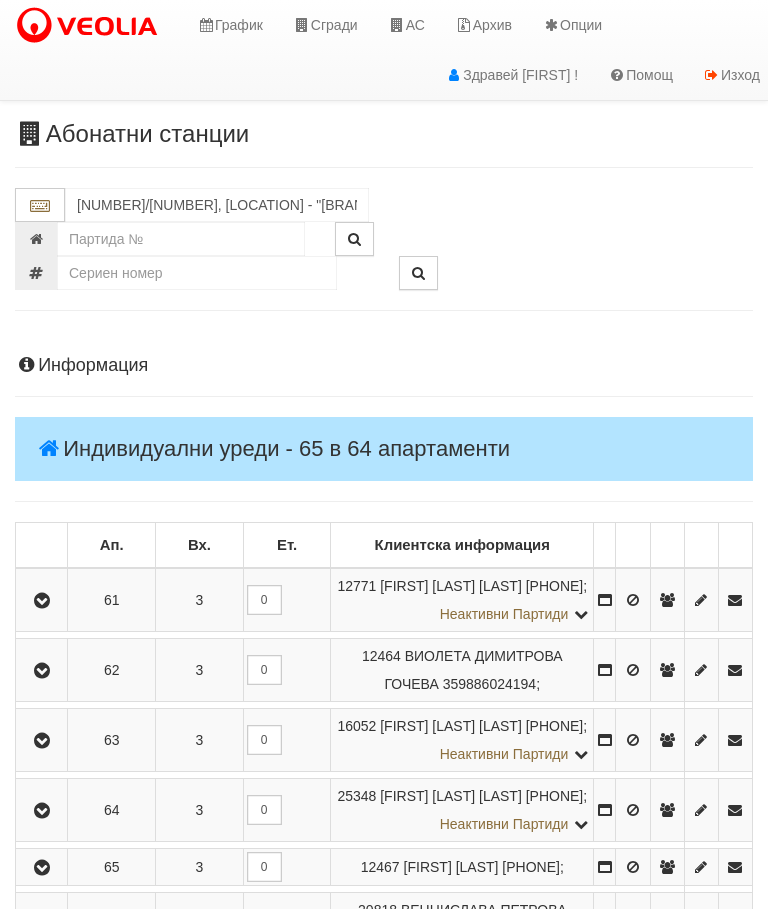 click at bounding box center [42, 601] 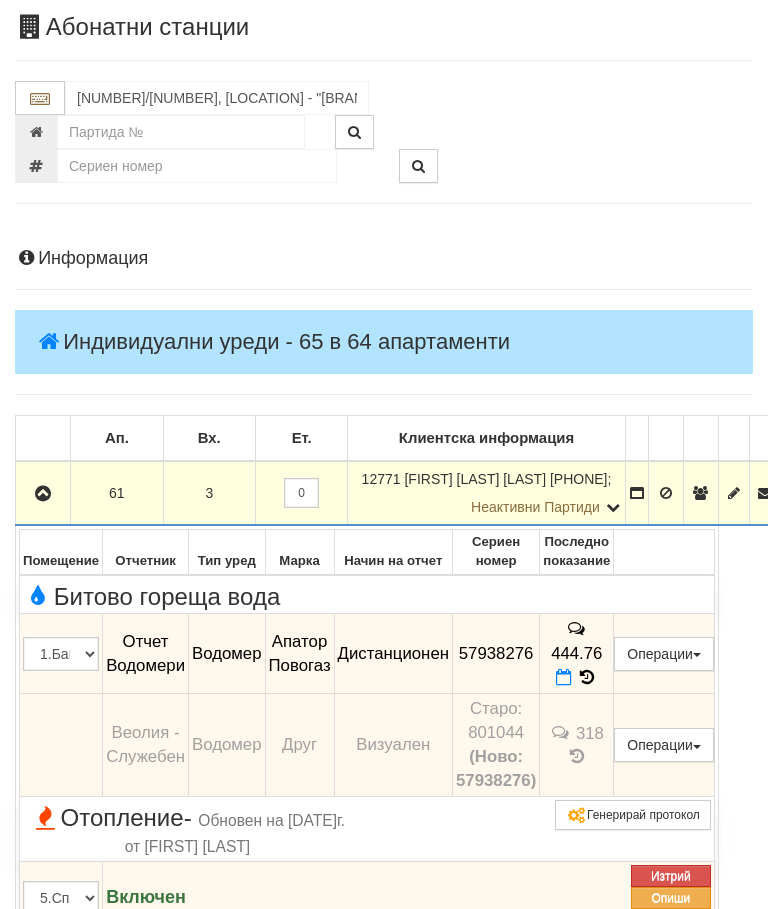 scroll, scrollTop: 102, scrollLeft: 0, axis: vertical 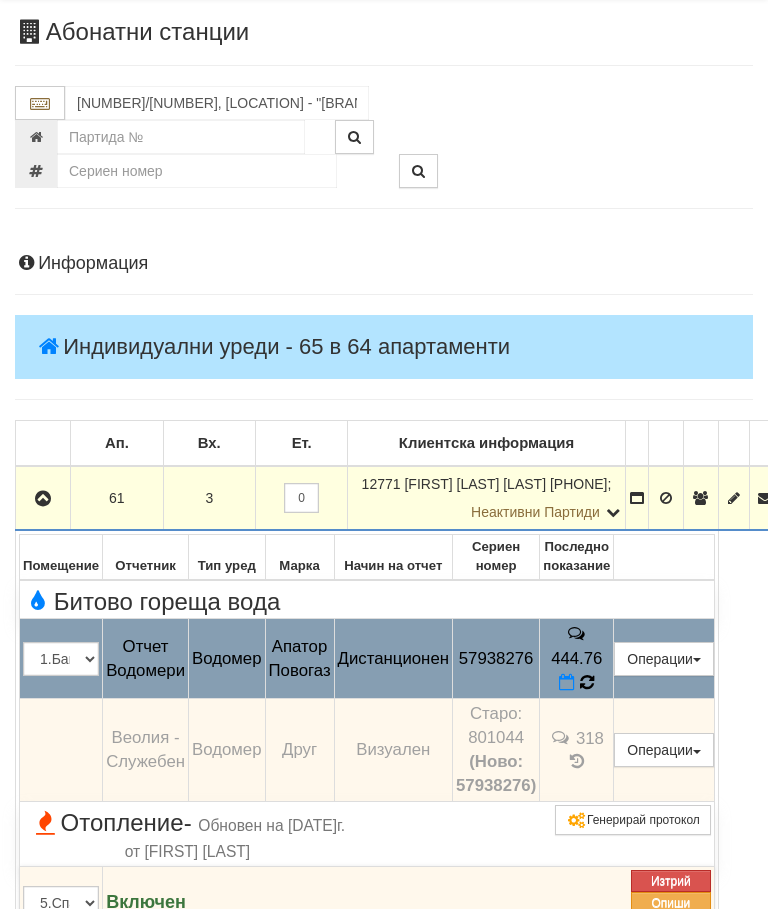 click at bounding box center [587, 683] 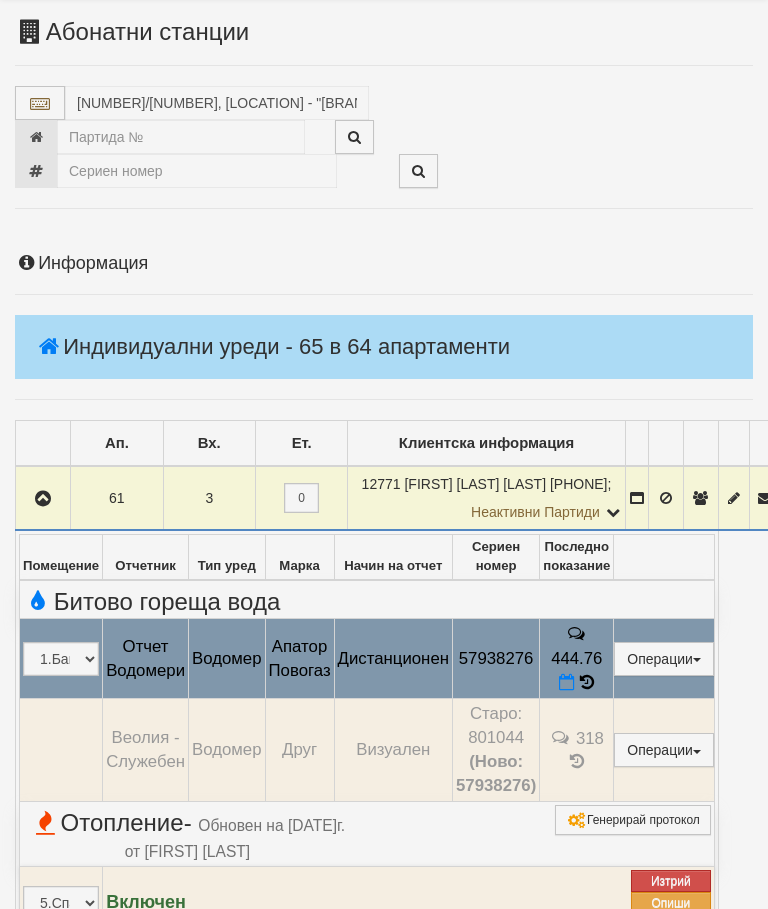 select on "10" 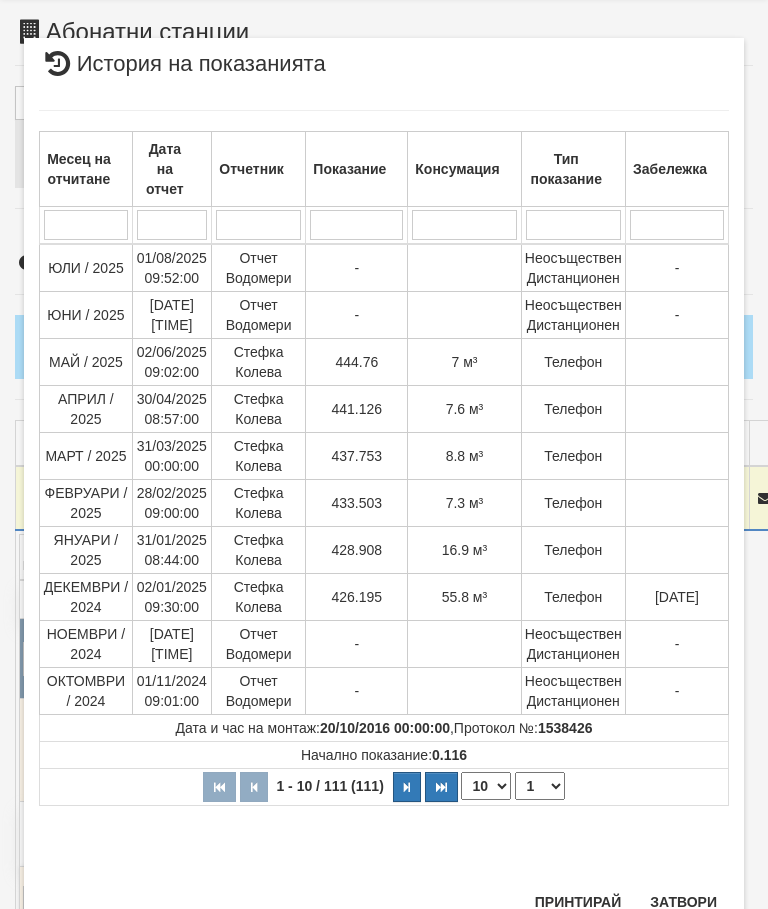 scroll, scrollTop: 1787, scrollLeft: 0, axis: vertical 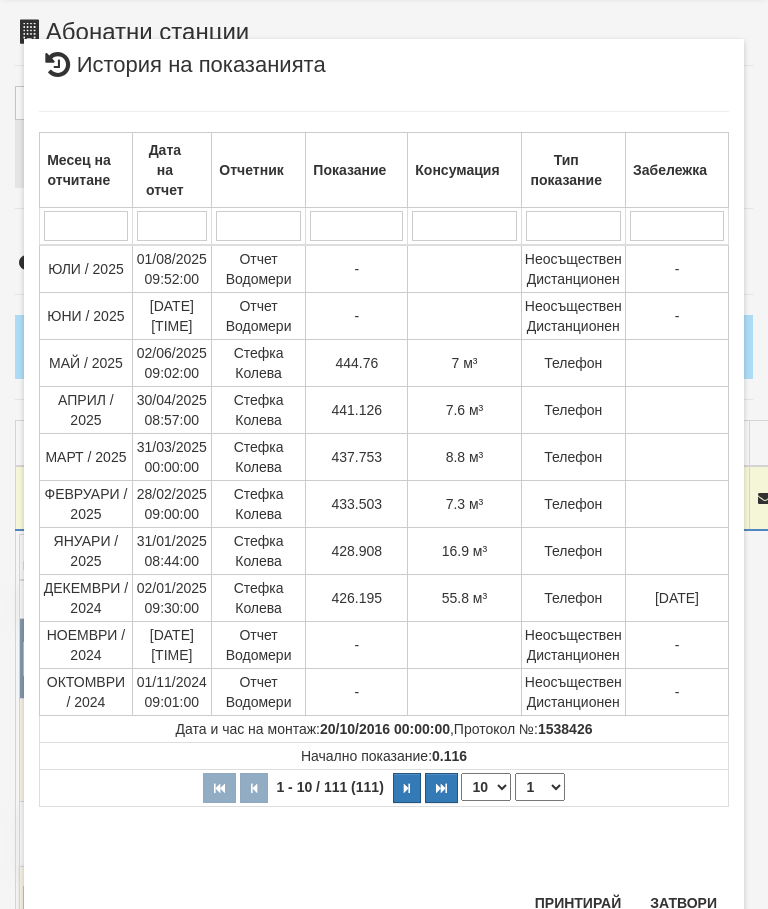 click on "Затвори" at bounding box center (683, 903) 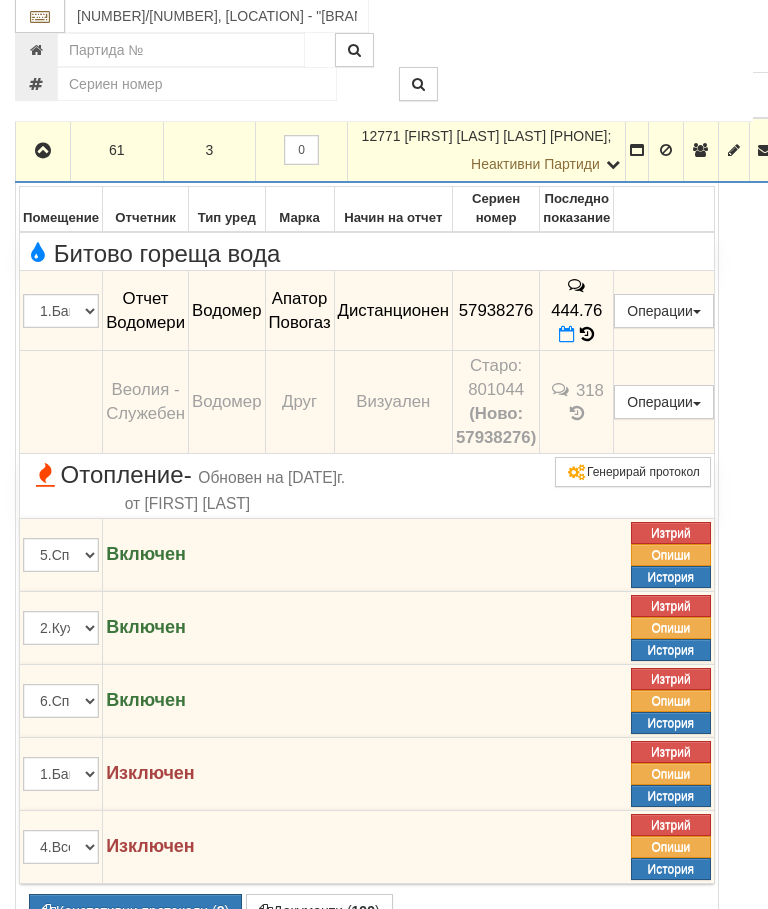 scroll, scrollTop: 450, scrollLeft: 0, axis: vertical 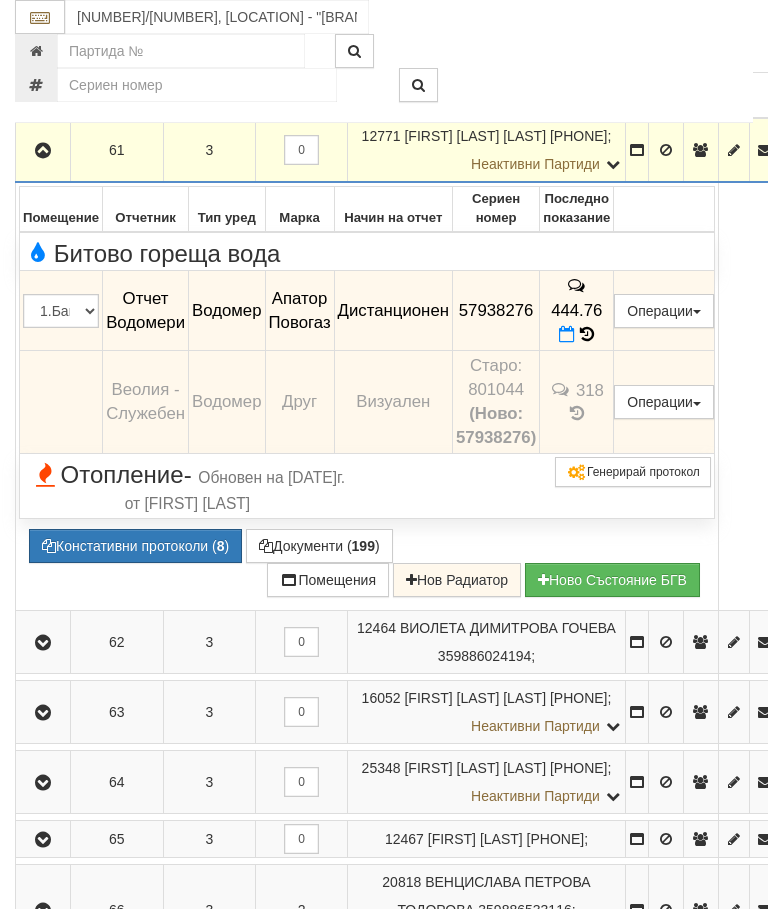 click on "2" at bounding box center [301, 909] 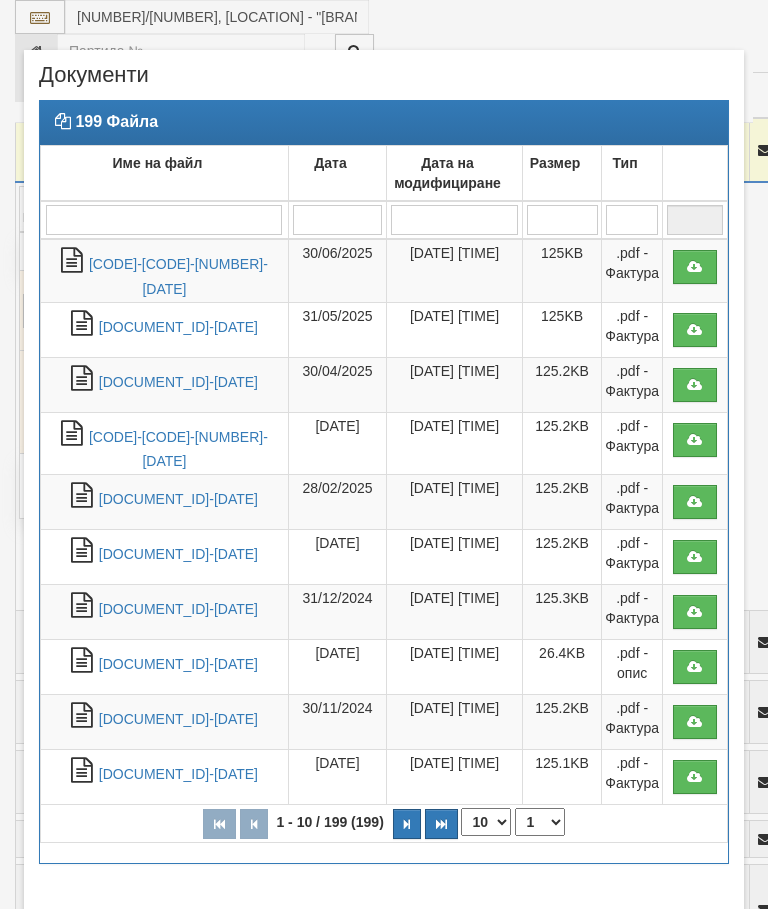 click on "[CODE]-[CODE]-[NUMBER]-[DATE]" at bounding box center (178, 276) 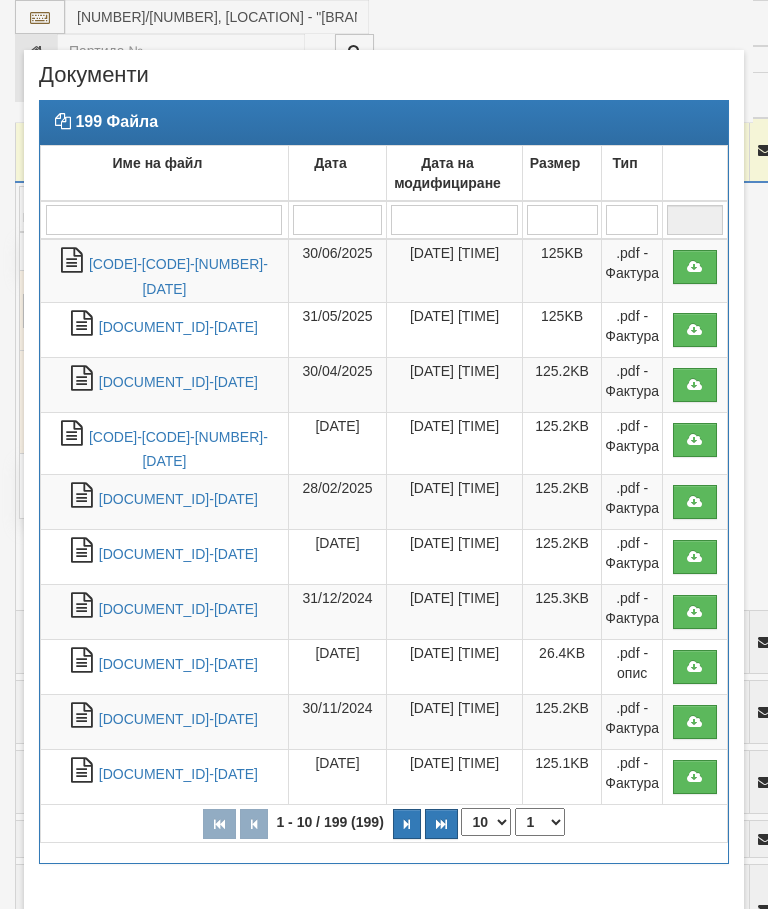 scroll, scrollTop: 525, scrollLeft: 0, axis: vertical 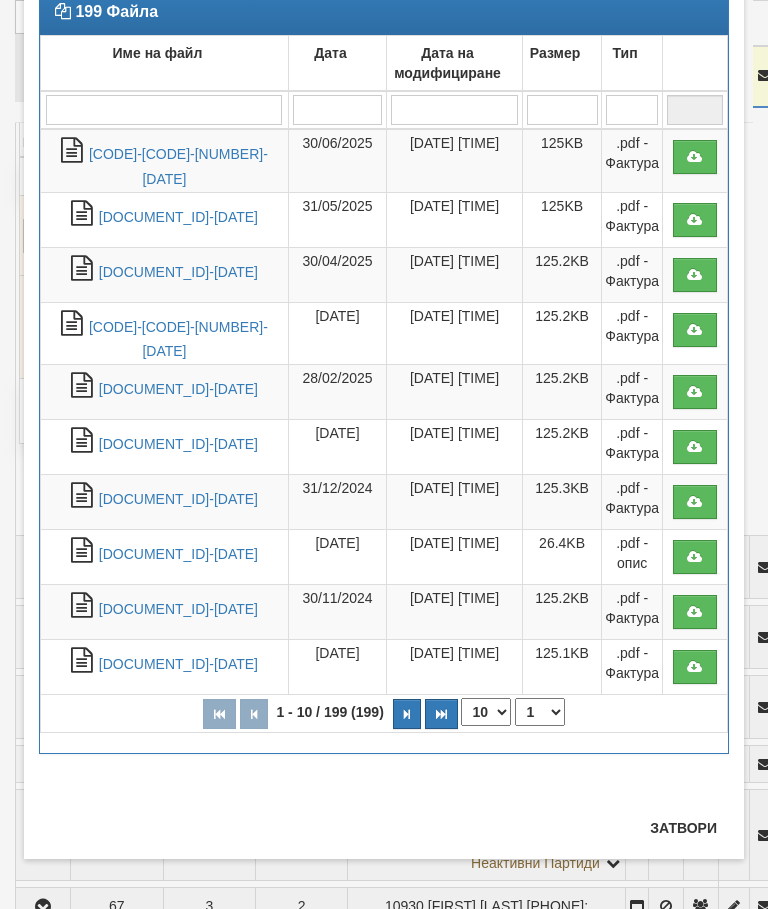 click on "Затвори" at bounding box center (683, 828) 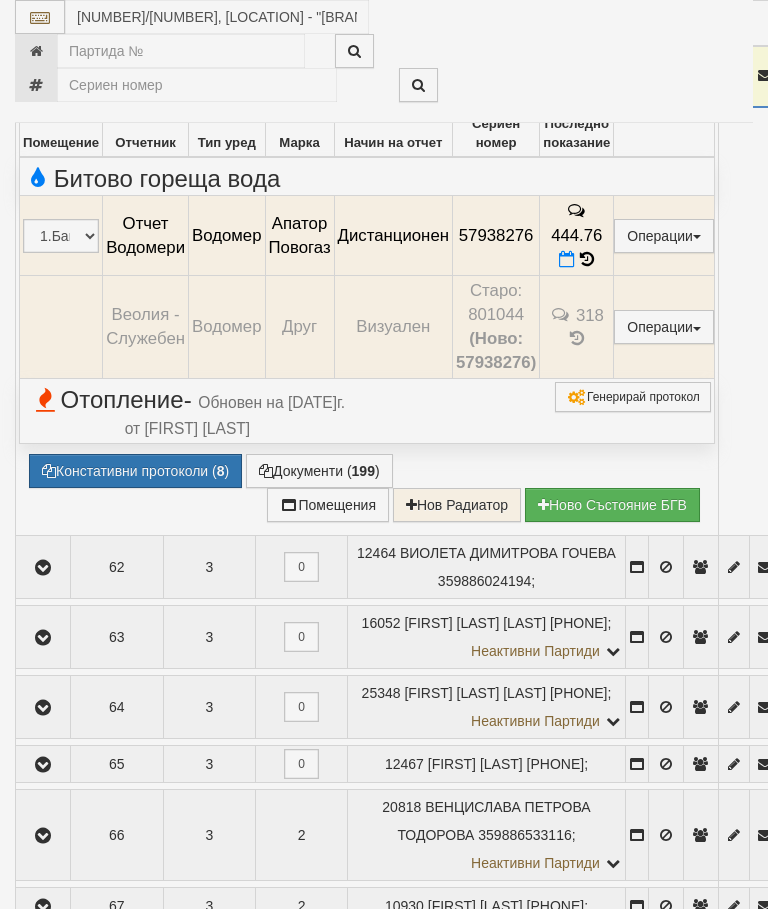 scroll, scrollTop: 110, scrollLeft: 0, axis: vertical 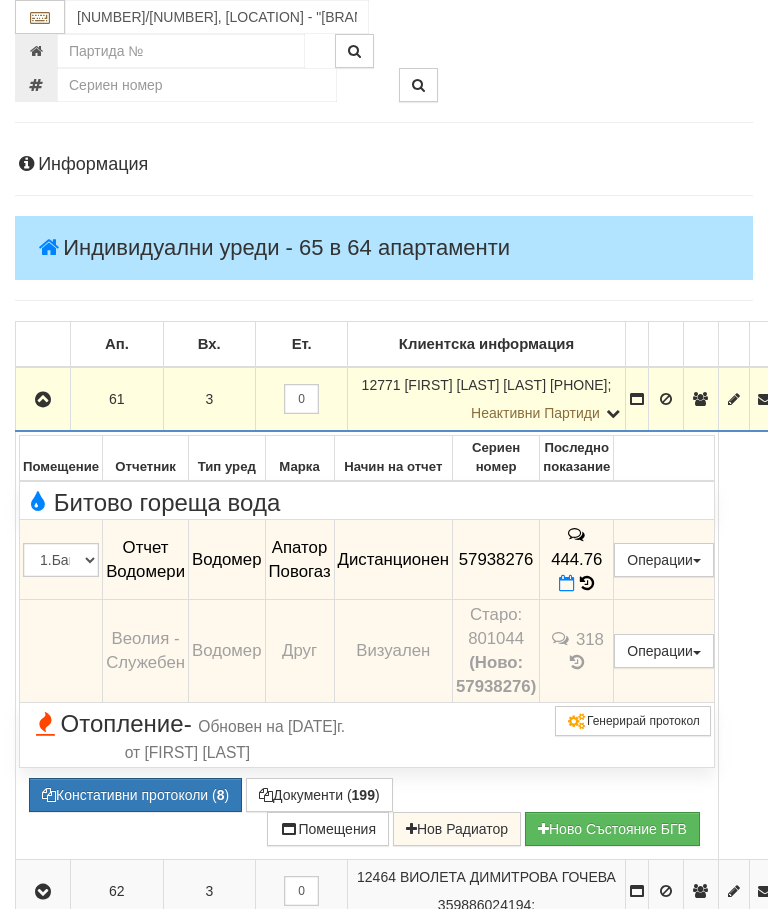 click at bounding box center [43, 400] 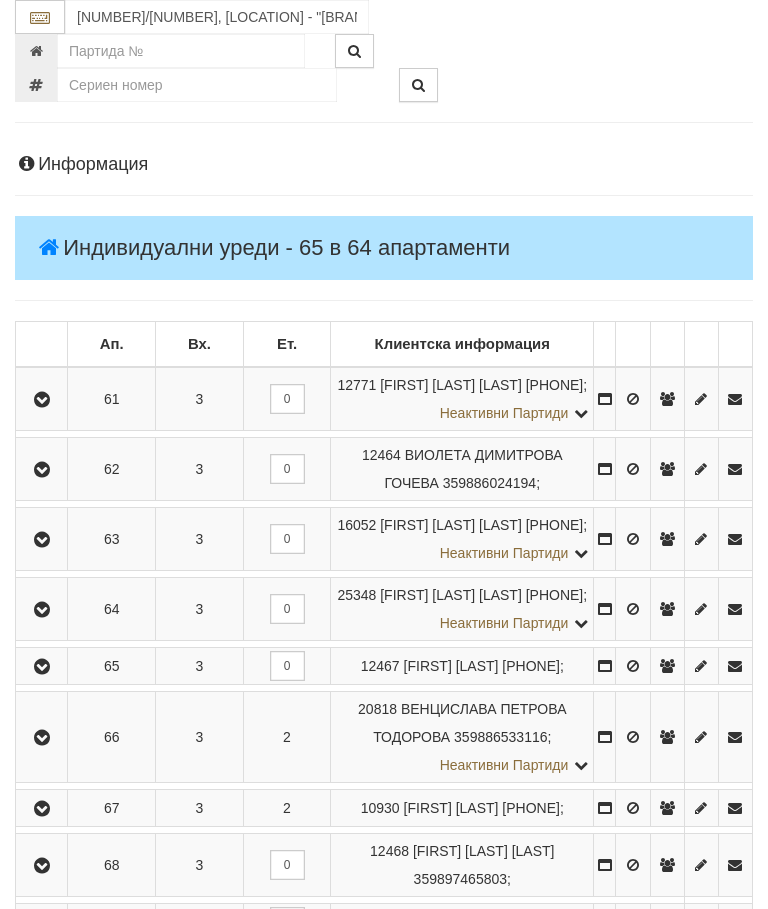 click at bounding box center [42, 400] 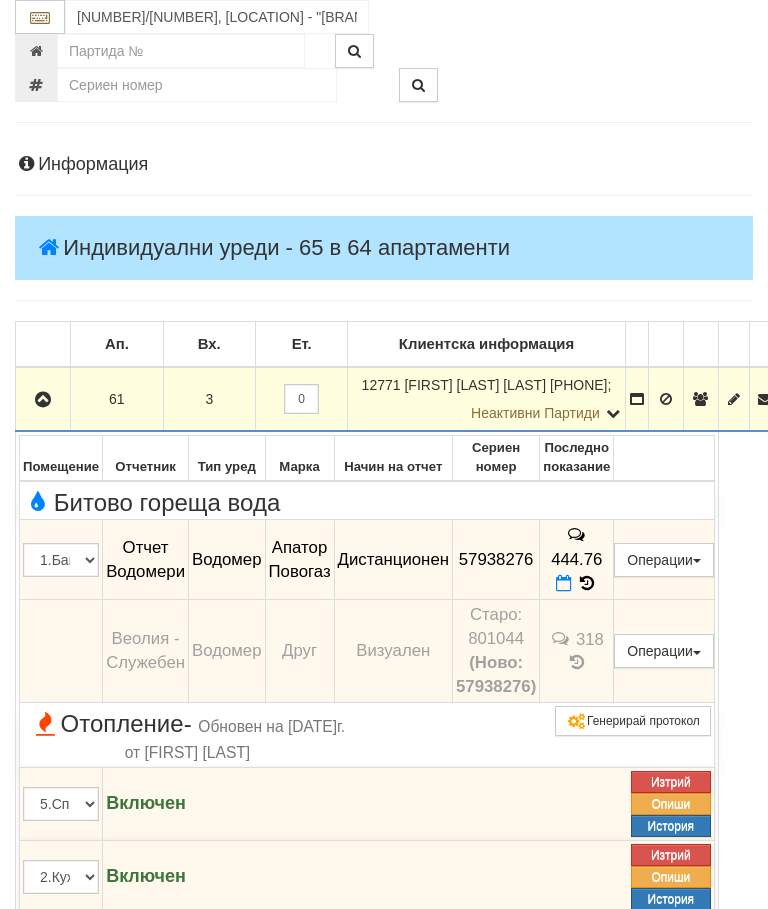 click on "Редакция / Протокол" at bounding box center (0, 0) 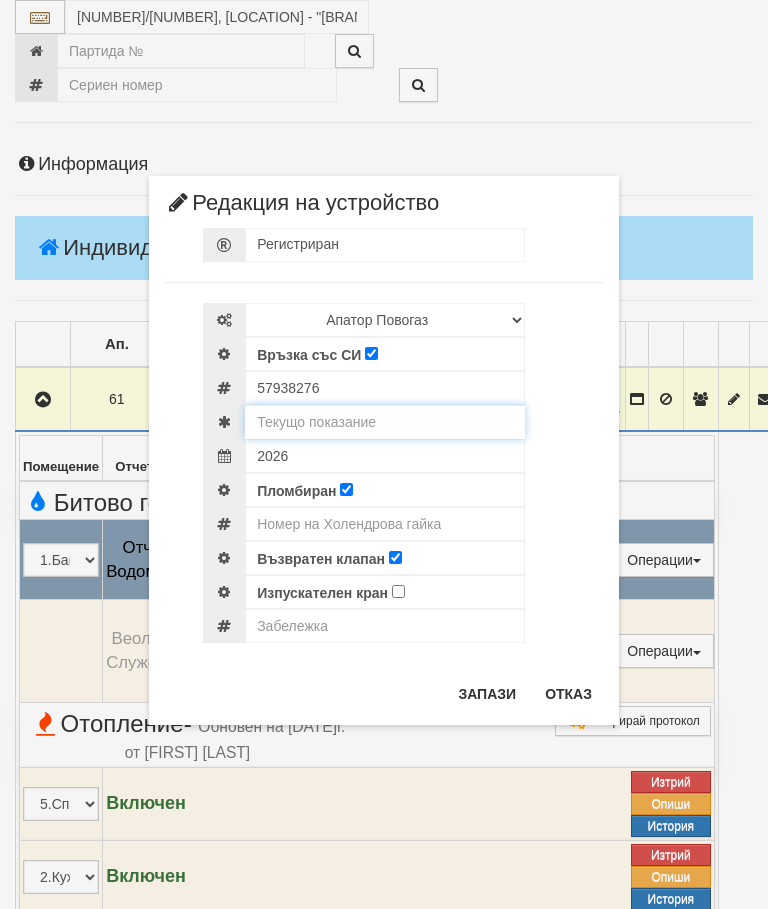 click at bounding box center (385, 422) 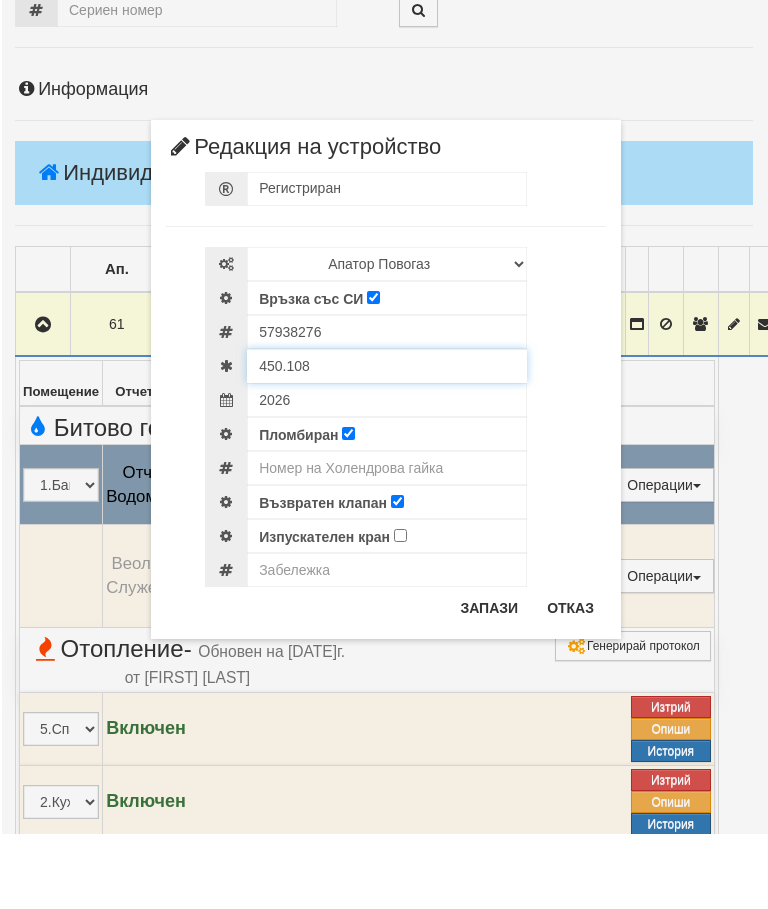 scroll, scrollTop: 201, scrollLeft: 2, axis: both 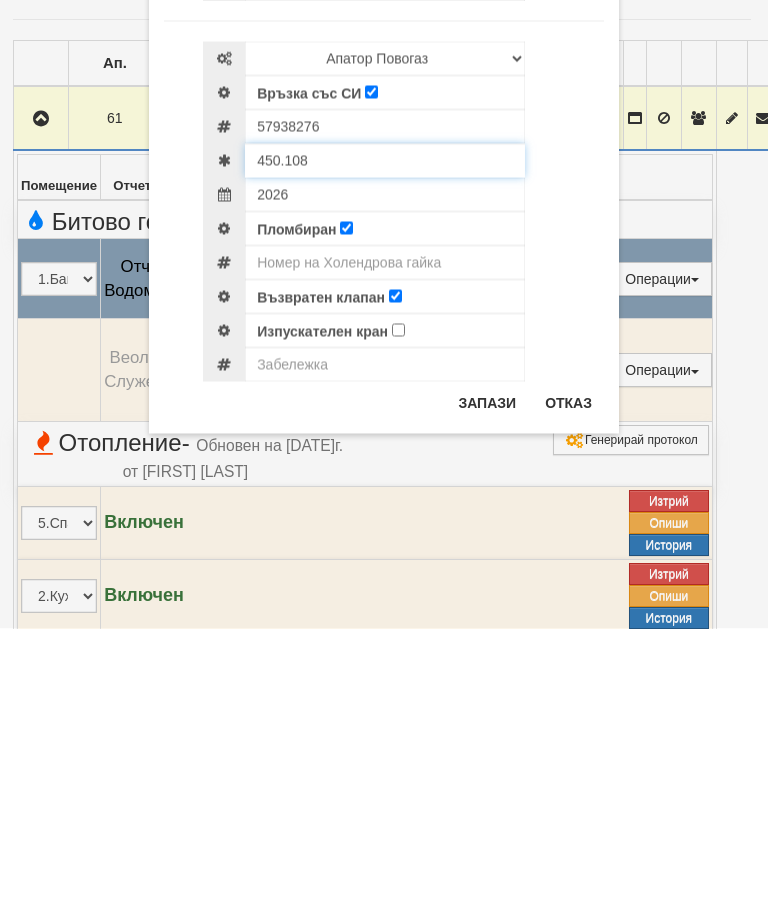 type on "450.108" 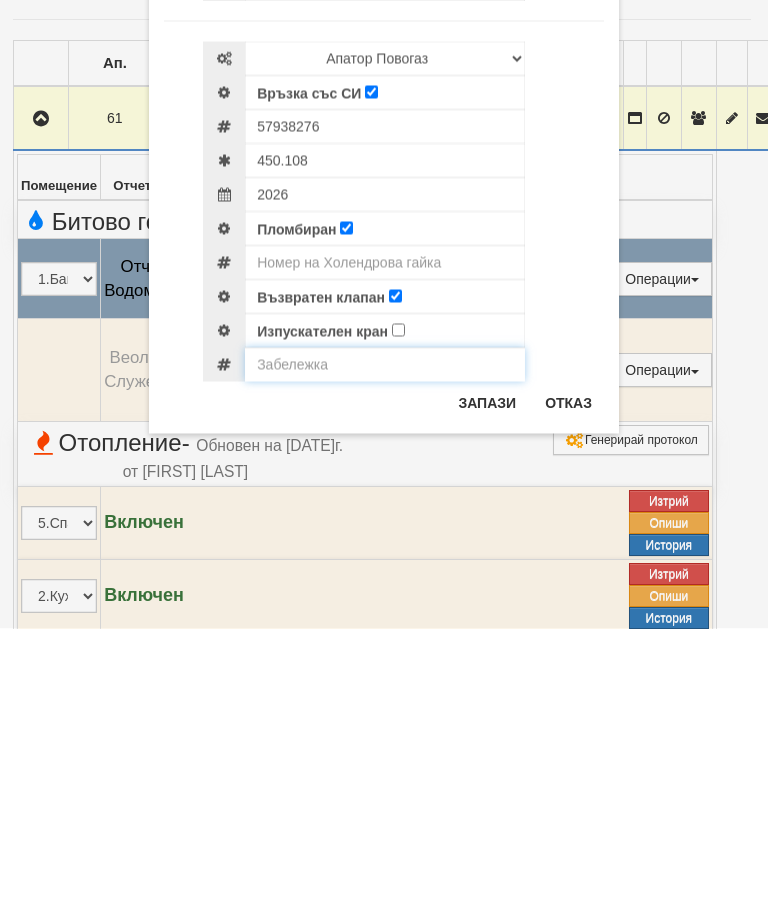 click at bounding box center (385, 645) 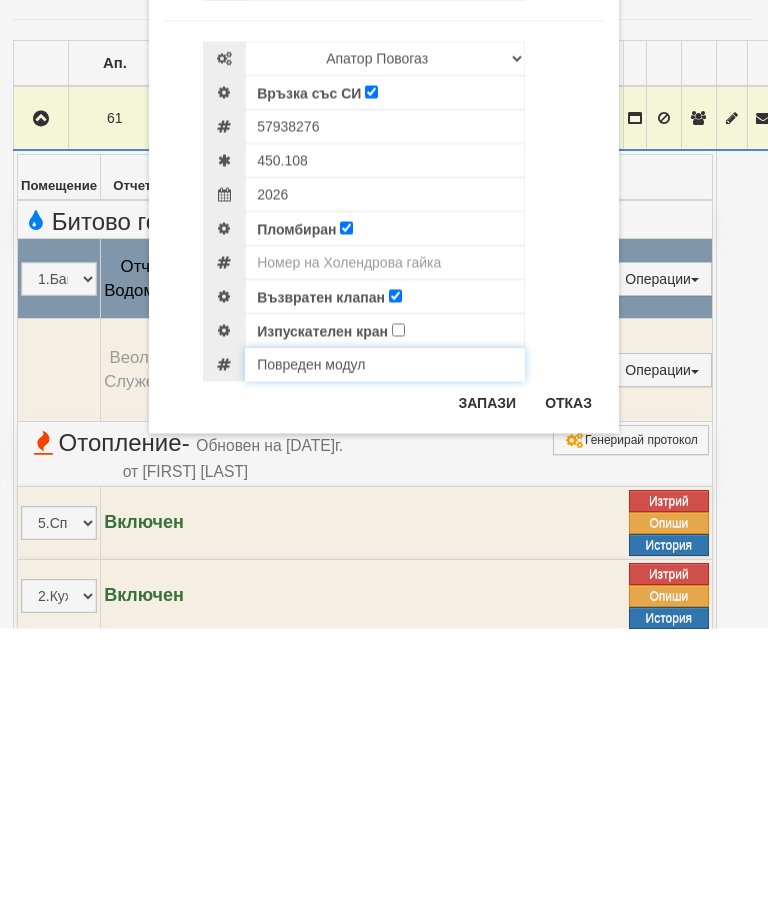 type on "Повреден модул" 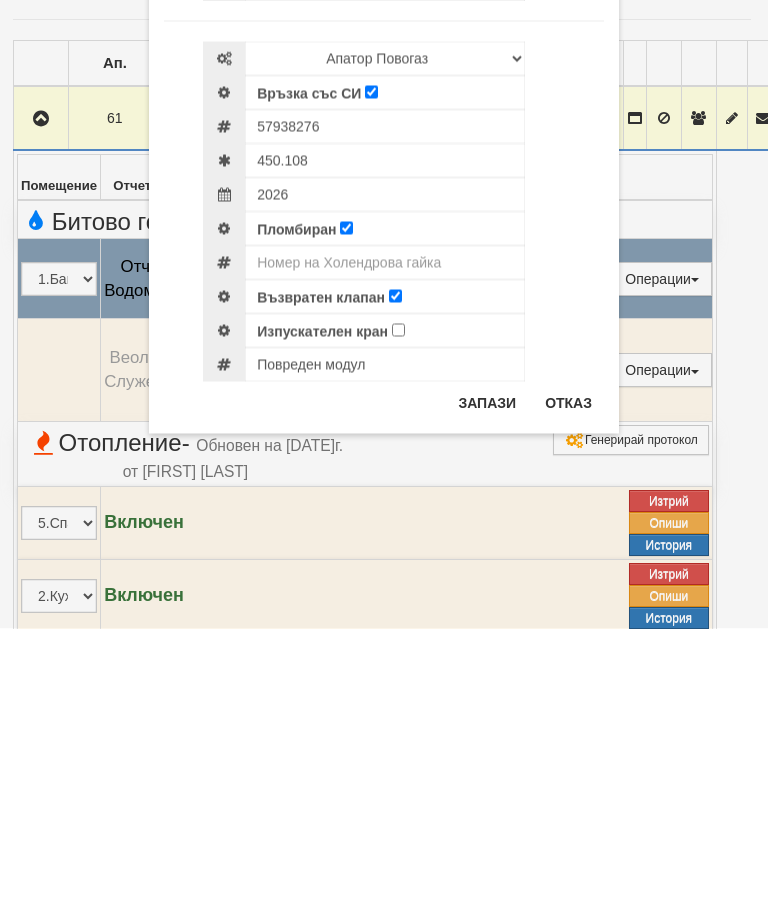 click on "Запази" at bounding box center [487, 683] 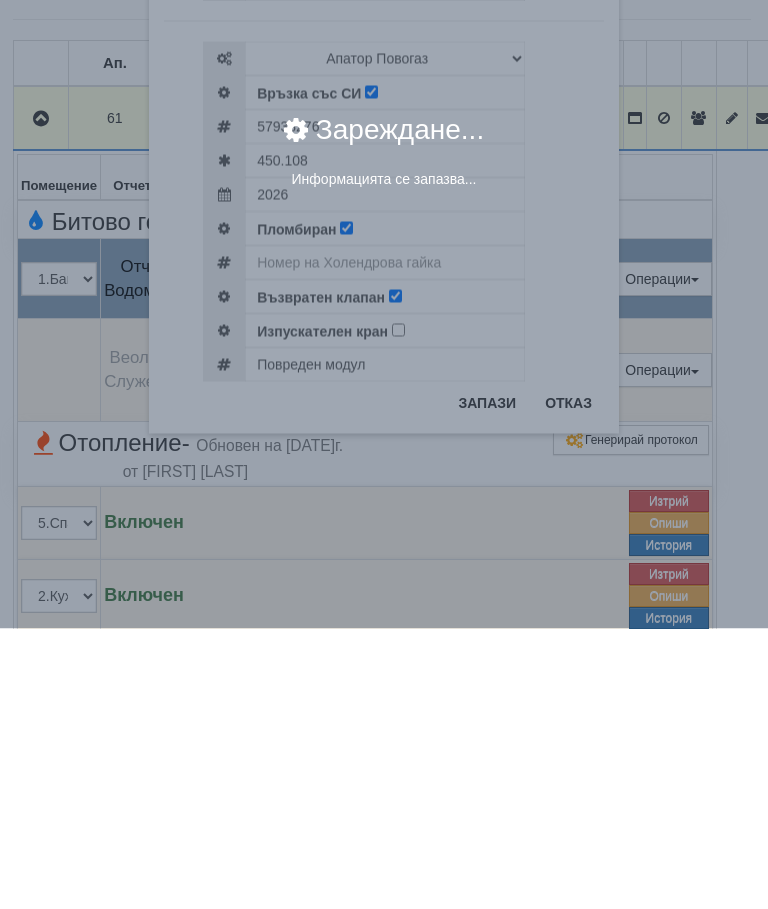 scroll, scrollTop: 482, scrollLeft: 3, axis: both 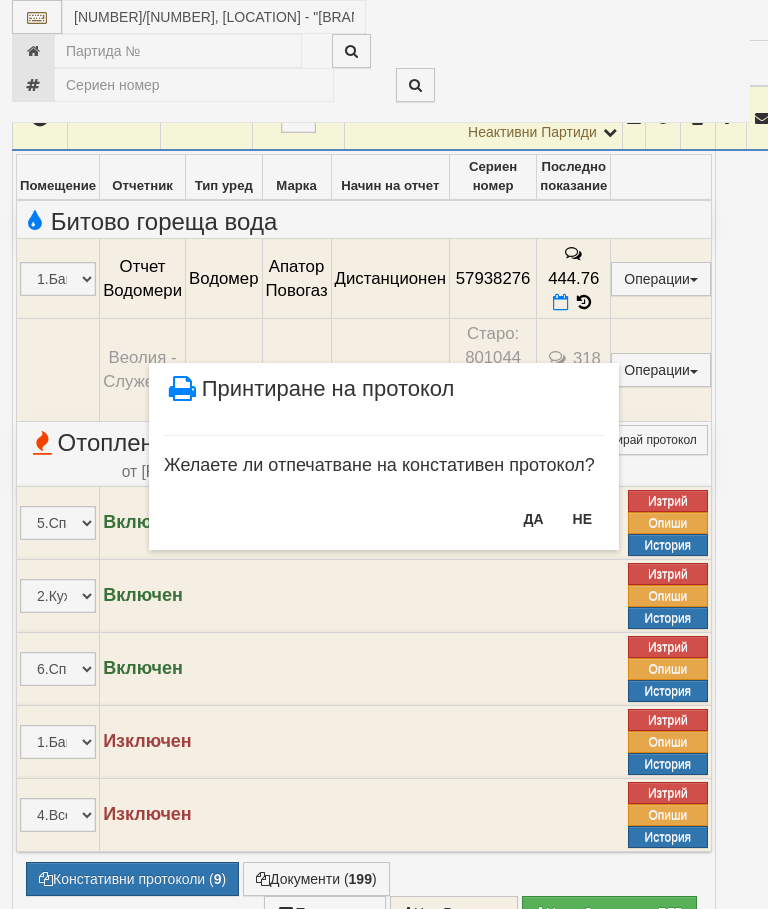 click on "НЕ" at bounding box center [582, 519] 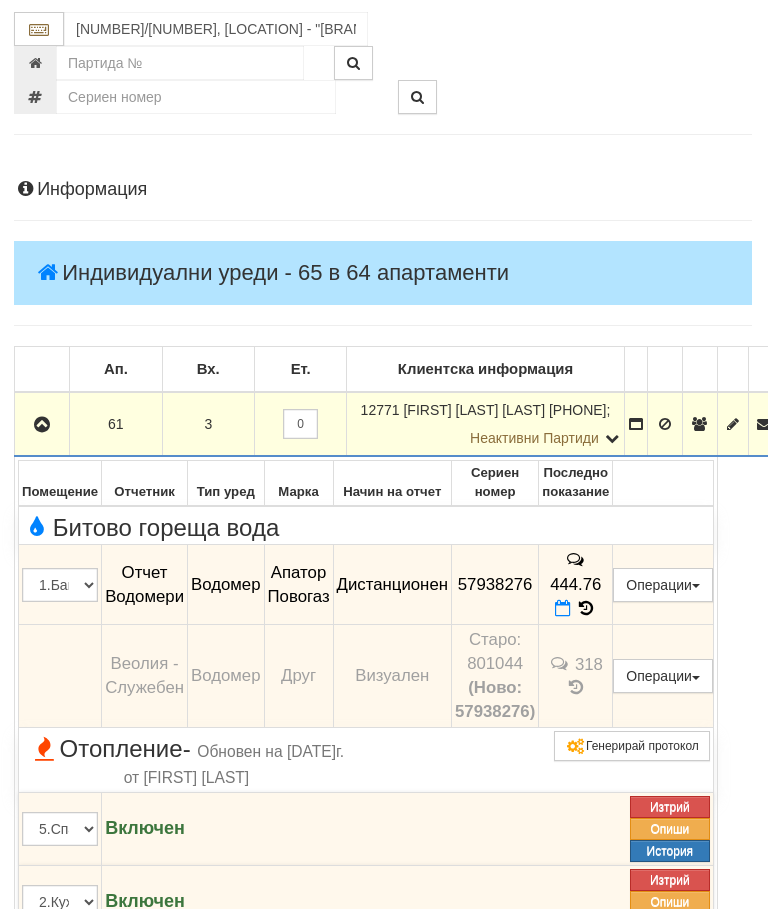 scroll, scrollTop: 167, scrollLeft: 0, axis: vertical 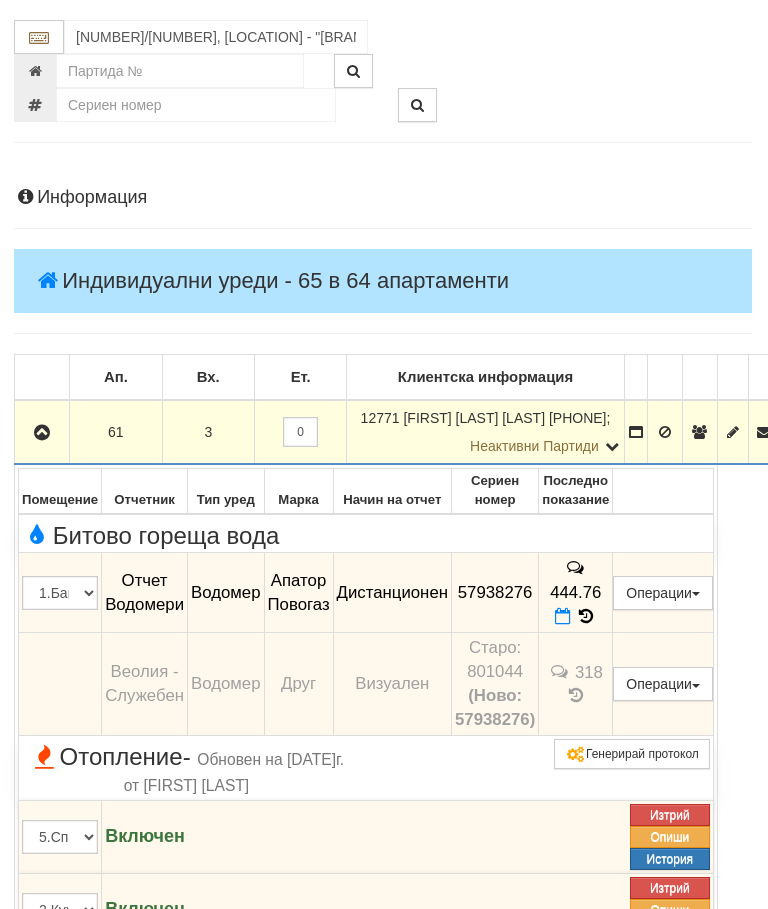 click at bounding box center [43, 434] 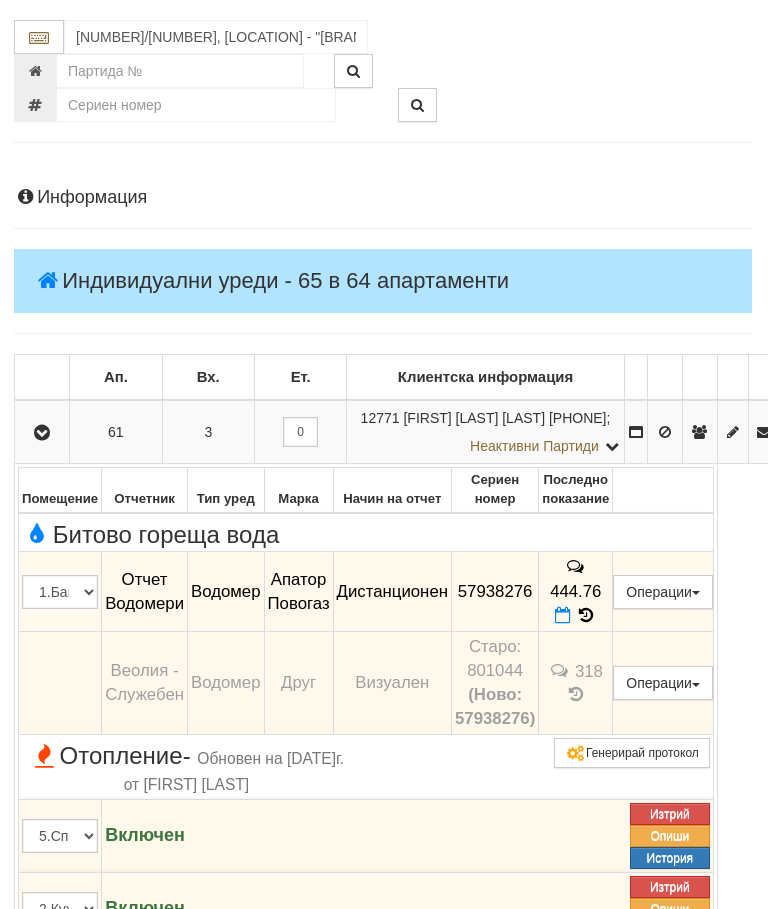 scroll, scrollTop: 168, scrollLeft: 1, axis: both 